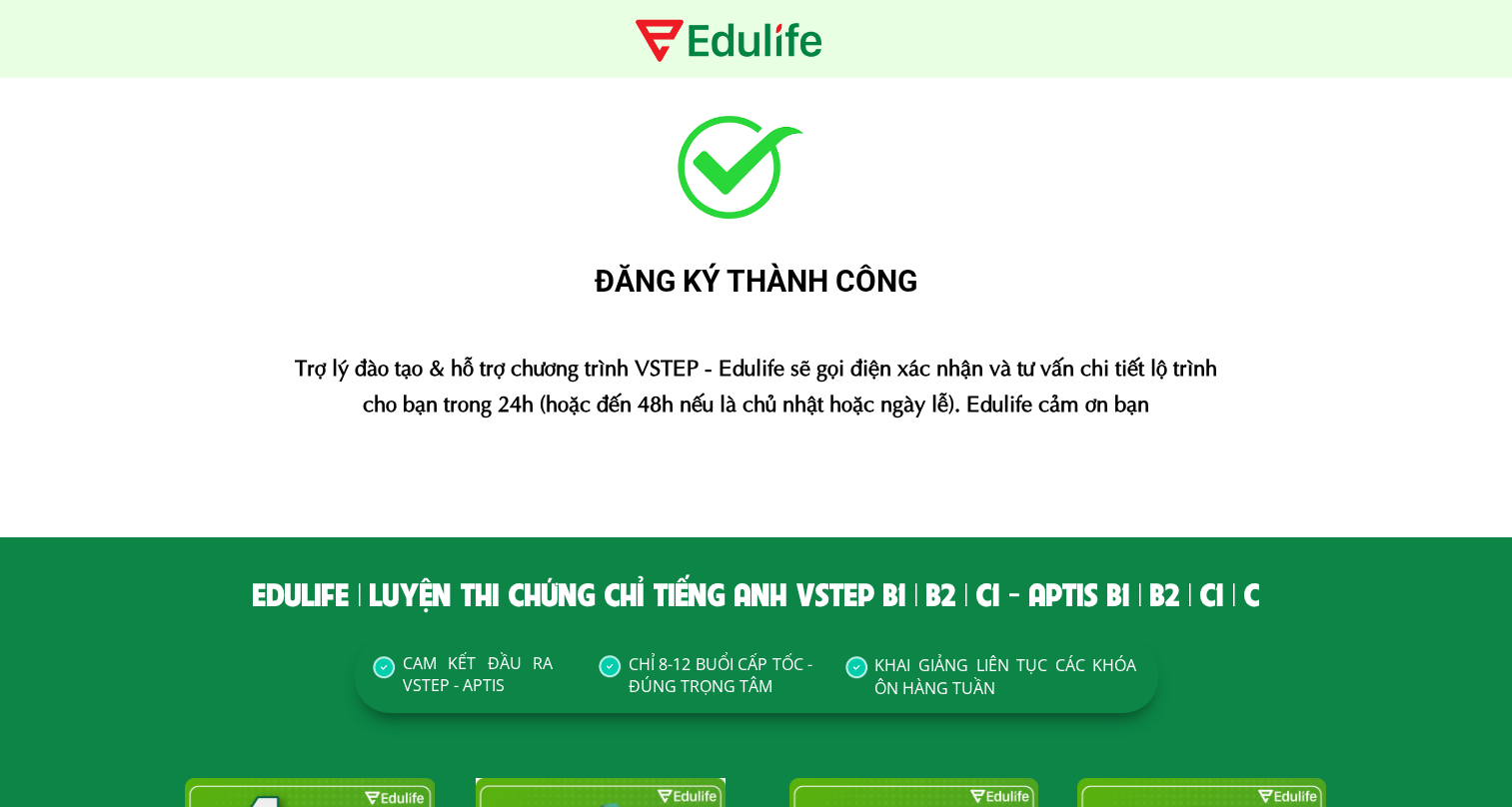 scroll, scrollTop: 0, scrollLeft: 0, axis: both 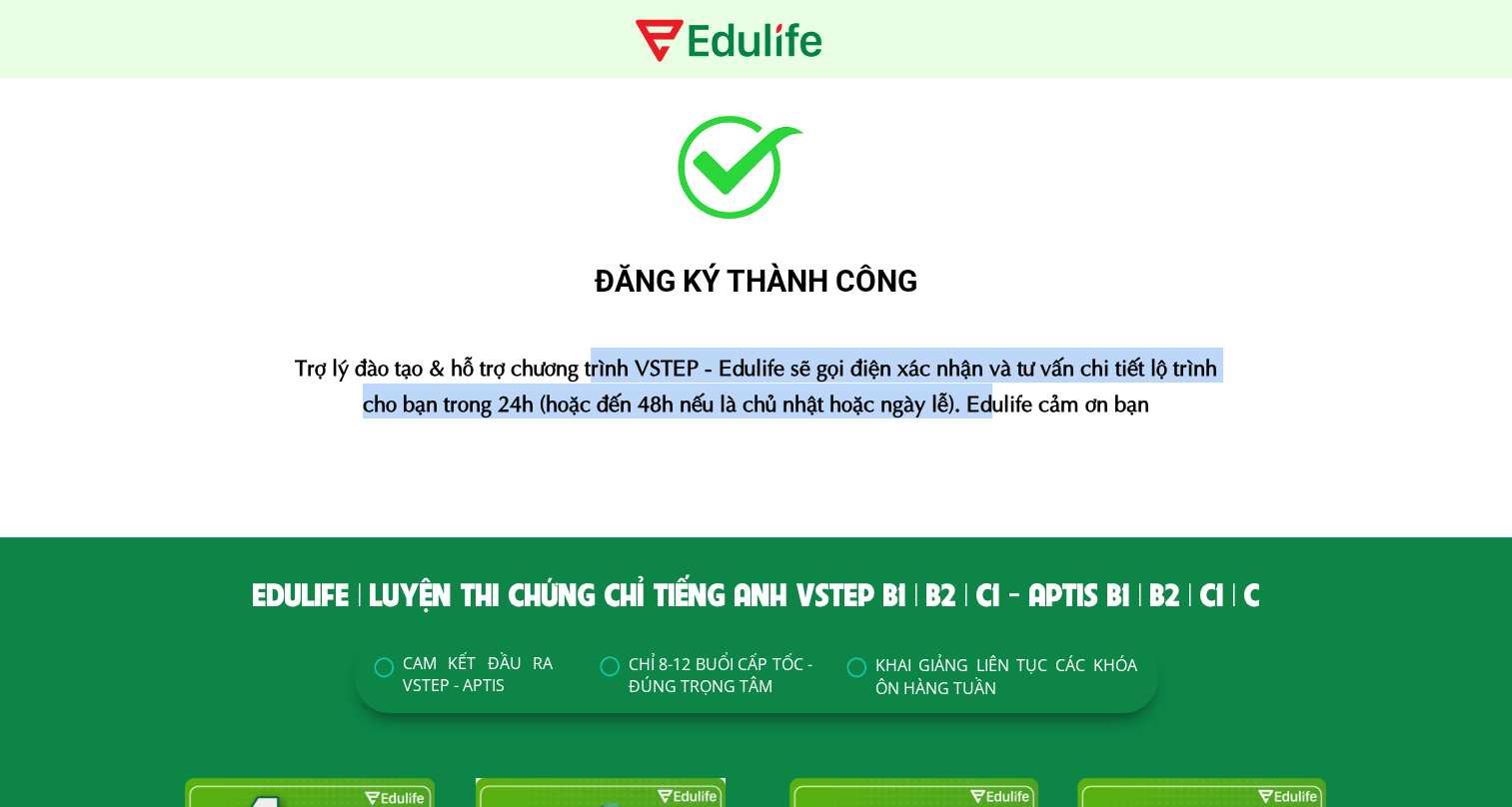 click on "Trợ lý đào tạo & hỗ trợ chương trình VSTEP - Edulife sẽ gọi điện xác nhận và tư vấn chi tiết lộ trình cho bạn trong 24h (hoặc đến 48h nếu là chủ nhật hoặc ngày lễ). Edulife cảm ơn bạn" at bounding box center (756, 383) 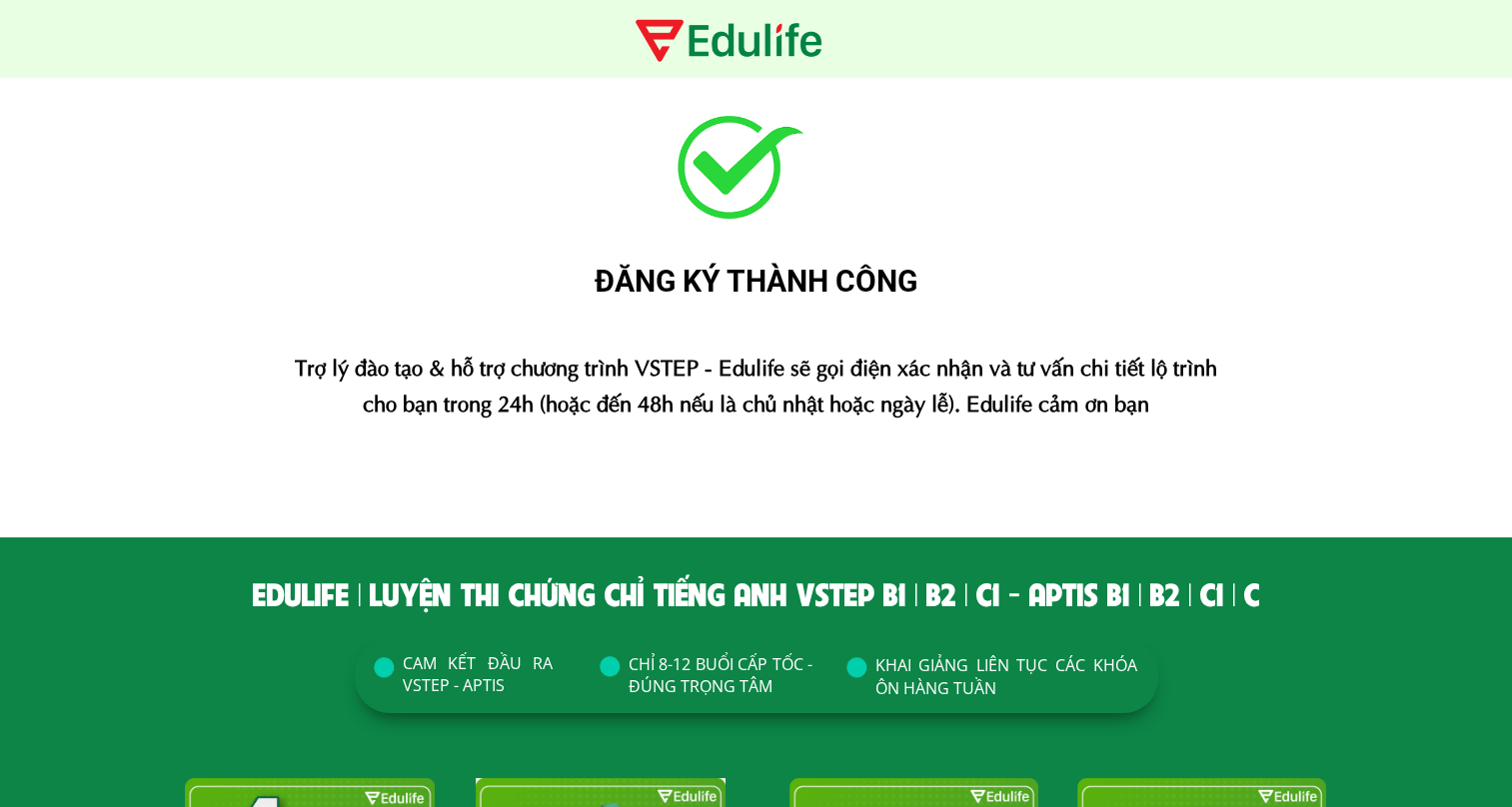 click on "Trợ lý đào tạo & hỗ trợ chương trình VSTEP - Edulife sẽ gọi điện xác nhận và tư vấn chi tiết lộ trình cho bạn trong 24h (hoặc đến 48h nếu là chủ nhật hoặc ngày lễ). Edulife cảm ơn bạn" at bounding box center [756, 383] 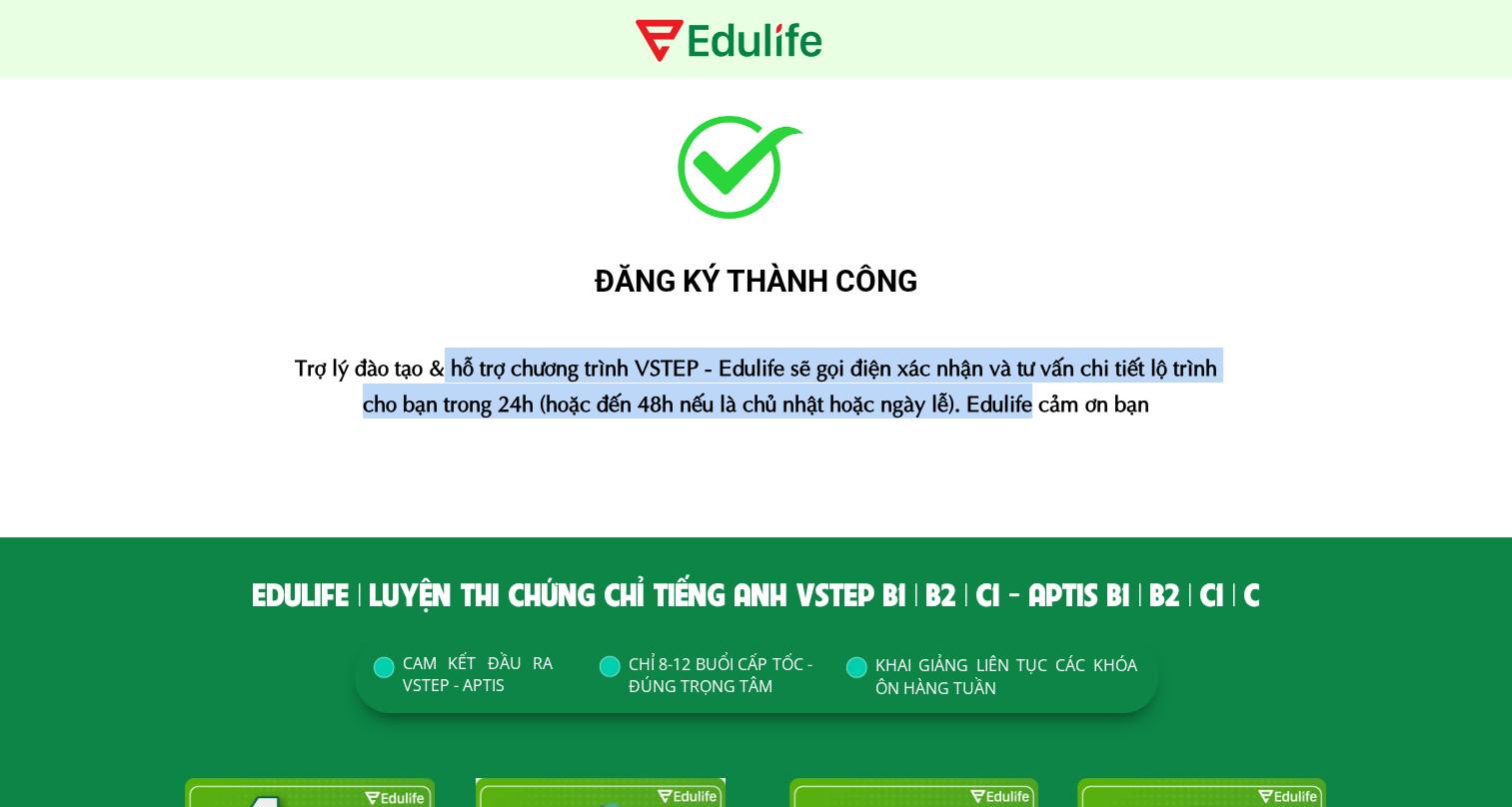 drag, startPoint x: 437, startPoint y: 368, endPoint x: 995, endPoint y: 399, distance: 558.8604 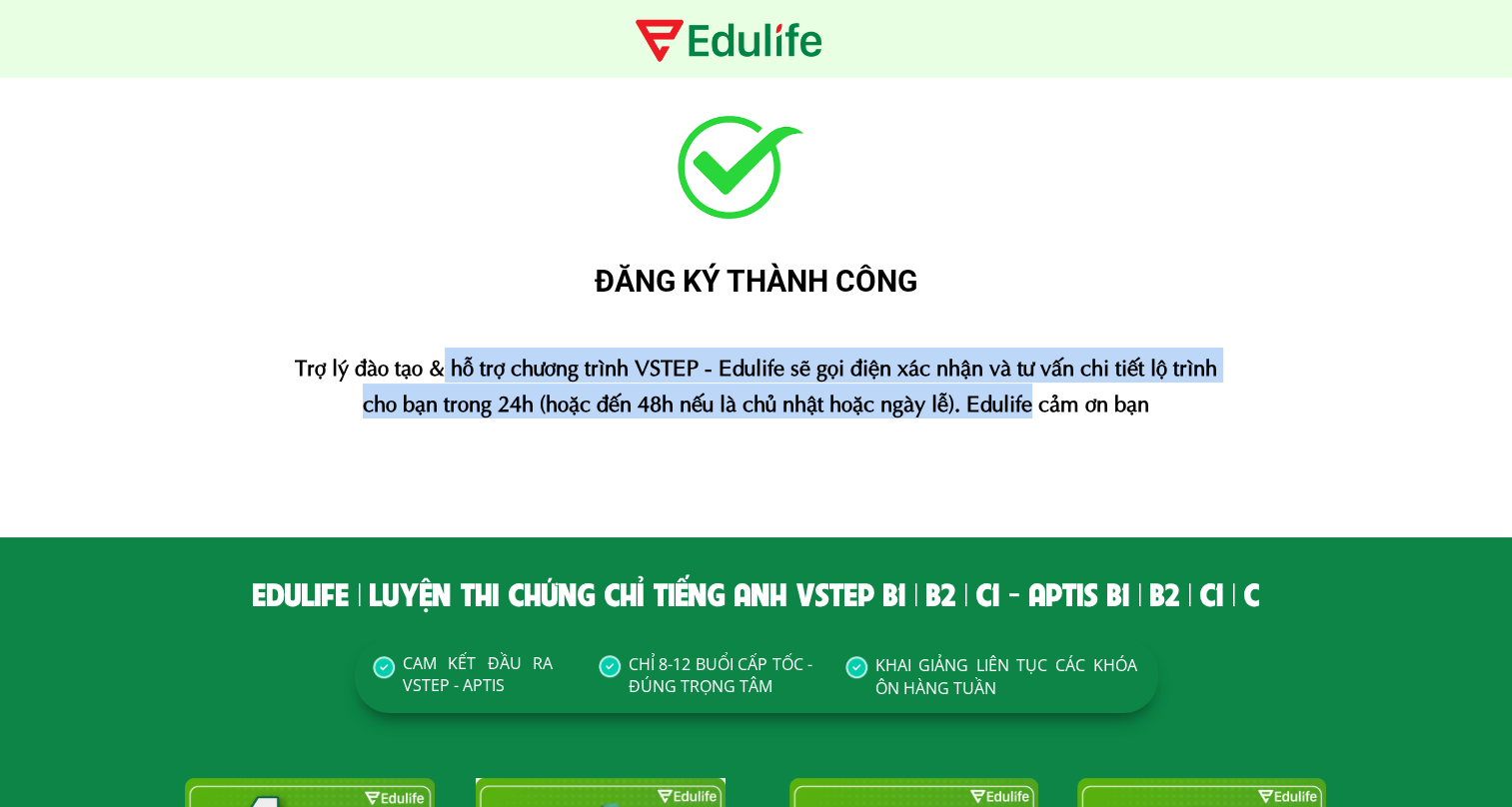 click on "Trợ lý đào tạo & hỗ trợ chương trình VSTEP - Edulife sẽ gọi điện xác nhận và tư vấn chi tiết lộ trình cho bạn trong 24h (hoặc đến 48h nếu là chủ nhật hoặc ngày lễ). Edulife cảm ơn bạn" at bounding box center [756, 383] 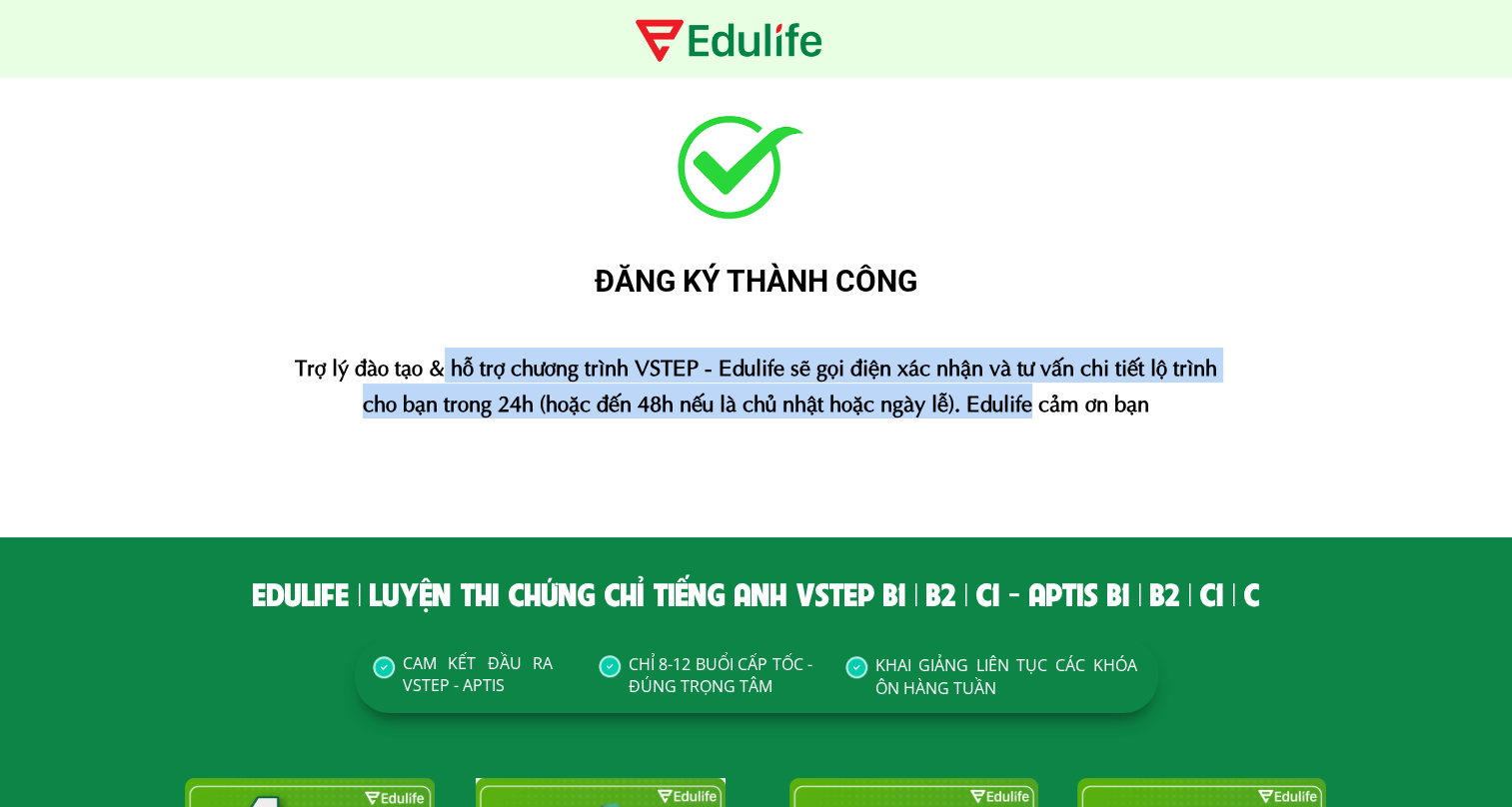 drag, startPoint x: 995, startPoint y: 399, endPoint x: 1048, endPoint y: 402, distance: 53.08484 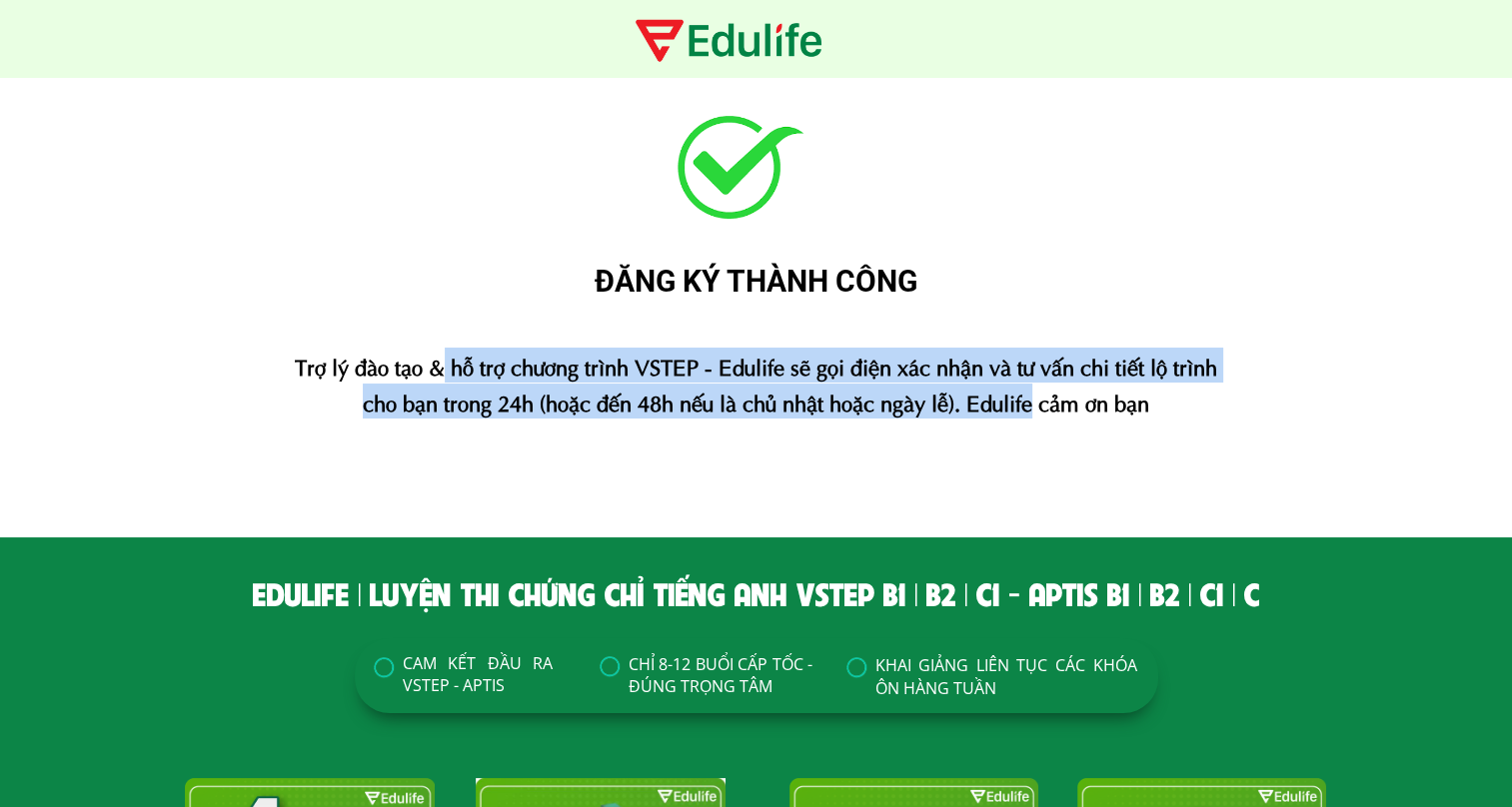 click on "Trợ lý đào tạo & hỗ trợ chương trình VSTEP - Edulife sẽ gọi điện xác nhận và tư vấn chi tiết lộ trình cho bạn trong 24h (hoặc đến 48h nếu là chủ nhật hoặc ngày lễ). Edulife cảm ơn bạn" at bounding box center (756, 383) 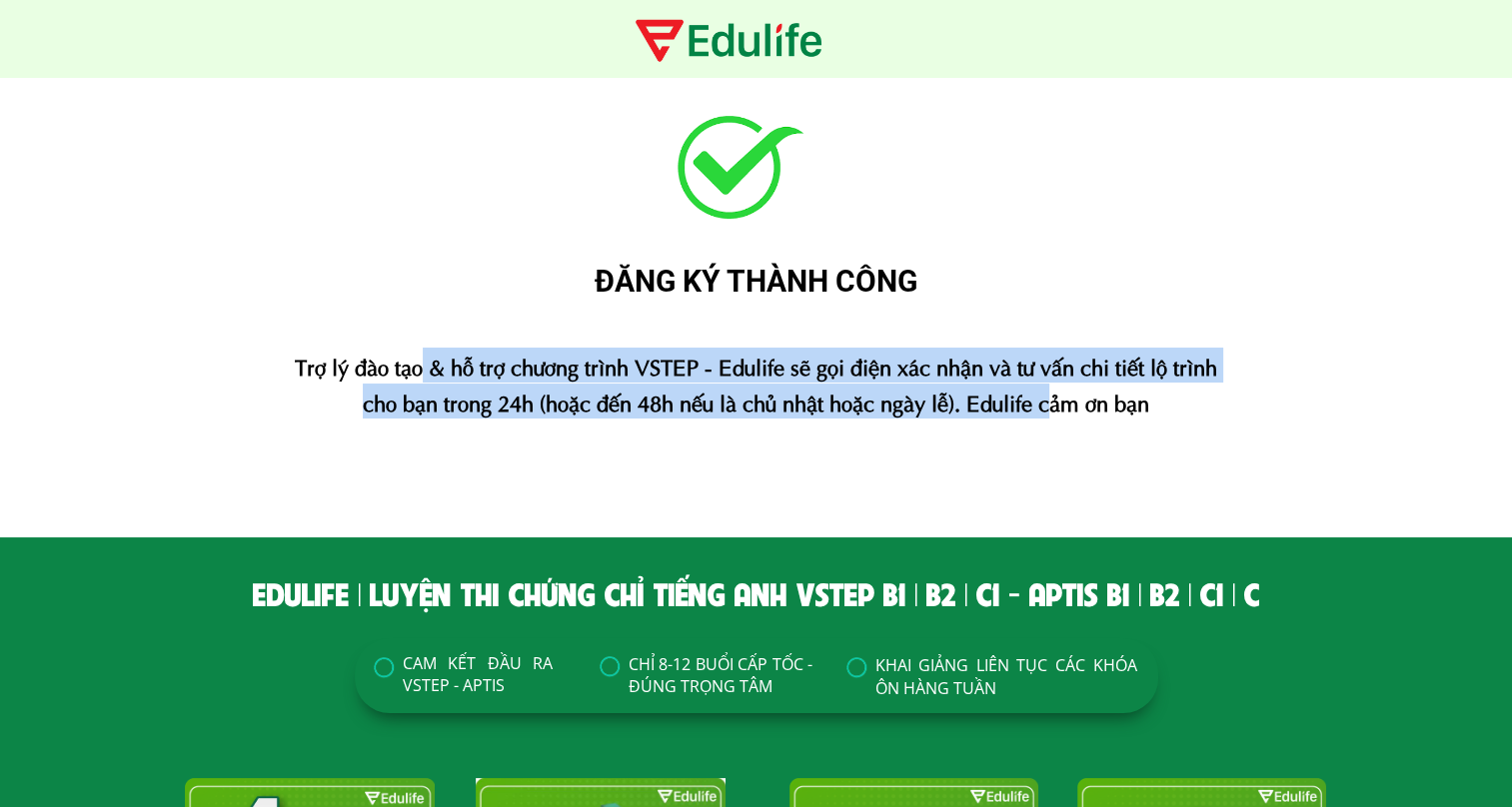 drag, startPoint x: 1048, startPoint y: 402, endPoint x: 416, endPoint y: 361, distance: 633.3285 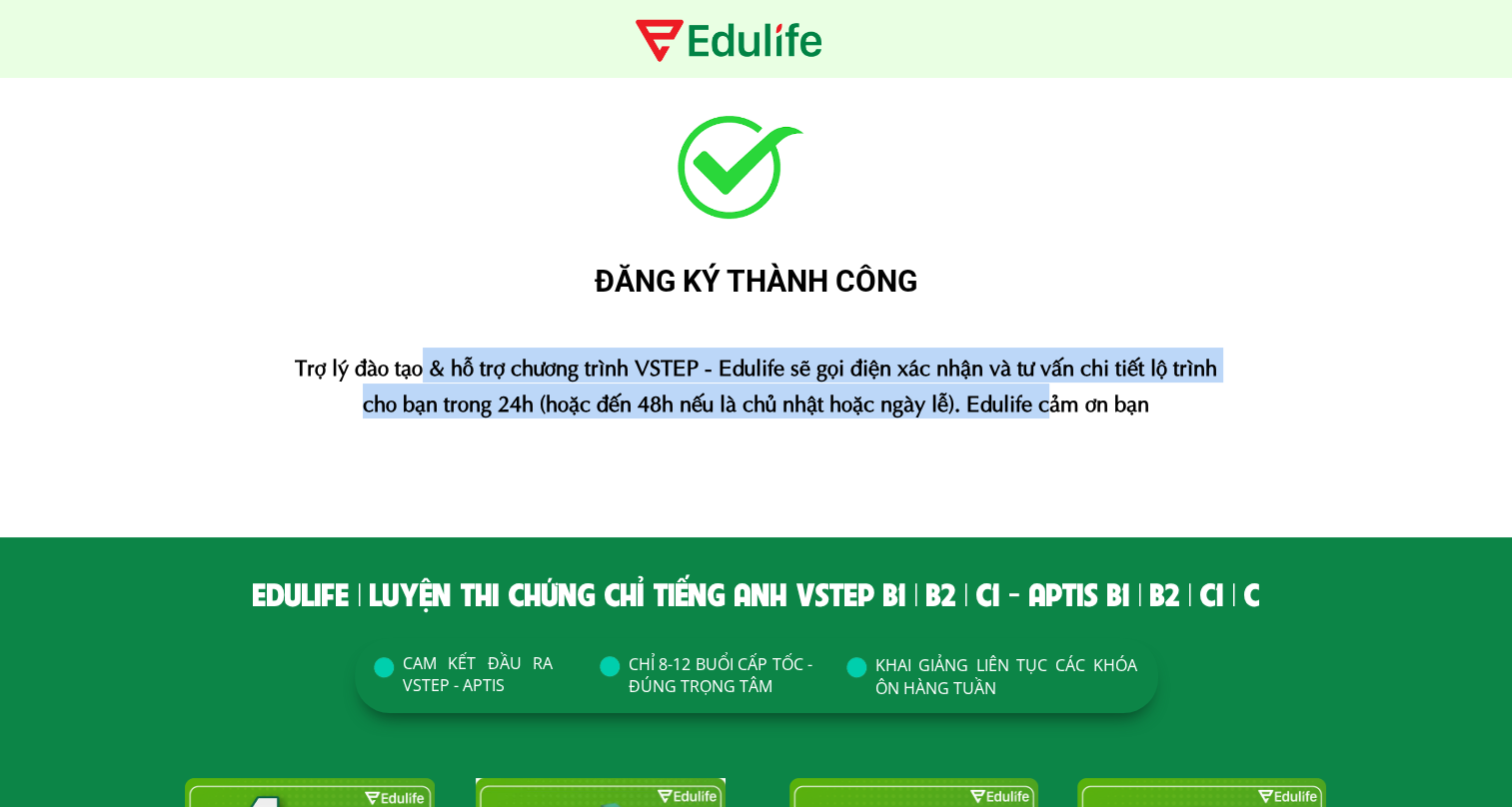 click on "Trợ lý đào tạo & hỗ trợ chương trình VSTEP - Edulife sẽ gọi điện xác nhận và tư vấn chi tiết lộ trình cho bạn trong 24h (hoặc đến 48h nếu là chủ nhật hoặc ngày lễ). Edulife cảm ơn bạn" at bounding box center (756, 383) 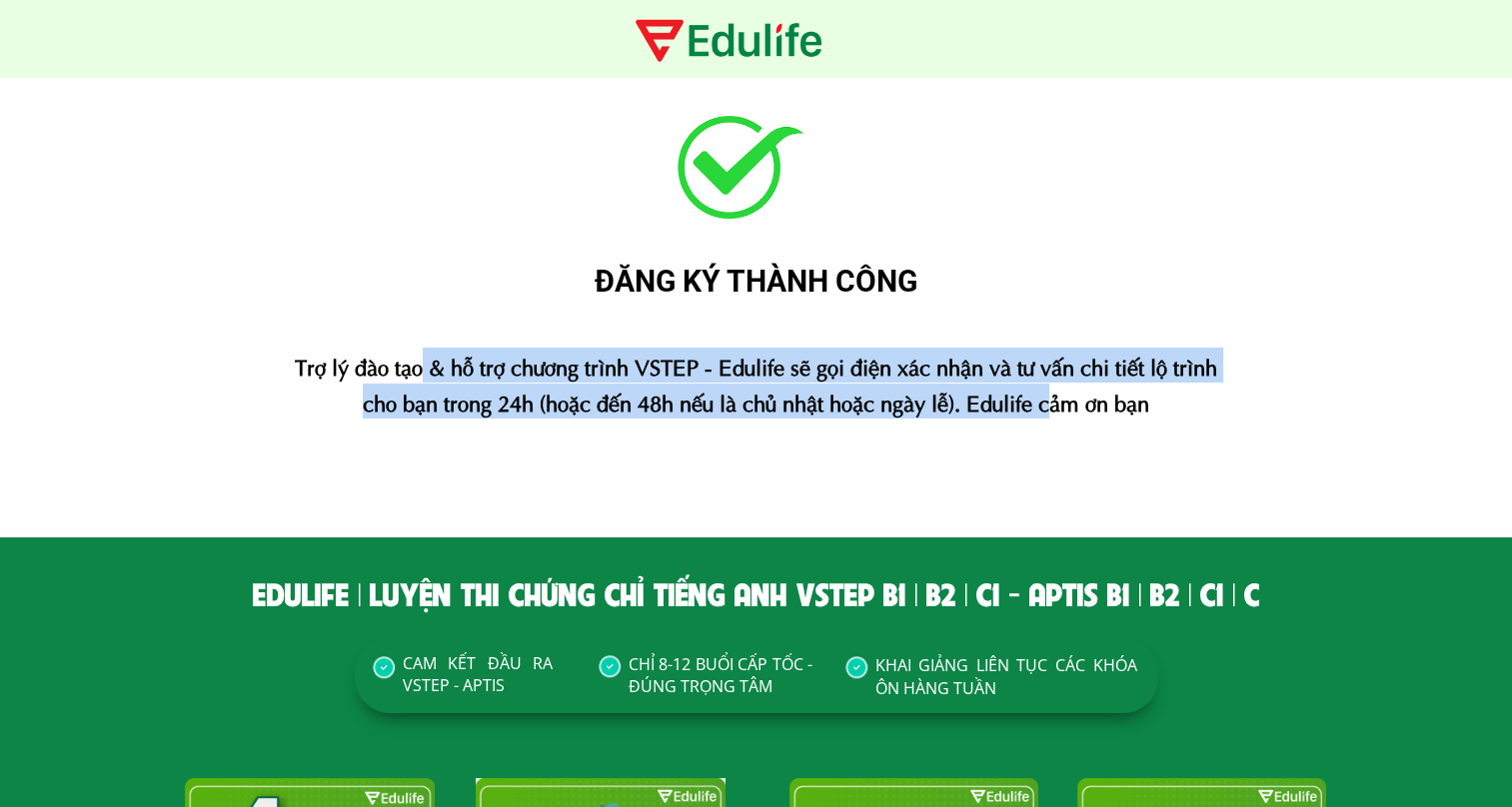 click on "Trợ lý đào tạo & hỗ trợ chương trình VSTEP - Edulife sẽ gọi điện xác nhận và tư vấn chi tiết lộ trình cho bạn trong 24h (hoặc đến 48h nếu là chủ nhật hoặc ngày lễ). Edulife cảm ơn bạn" at bounding box center [756, 383] 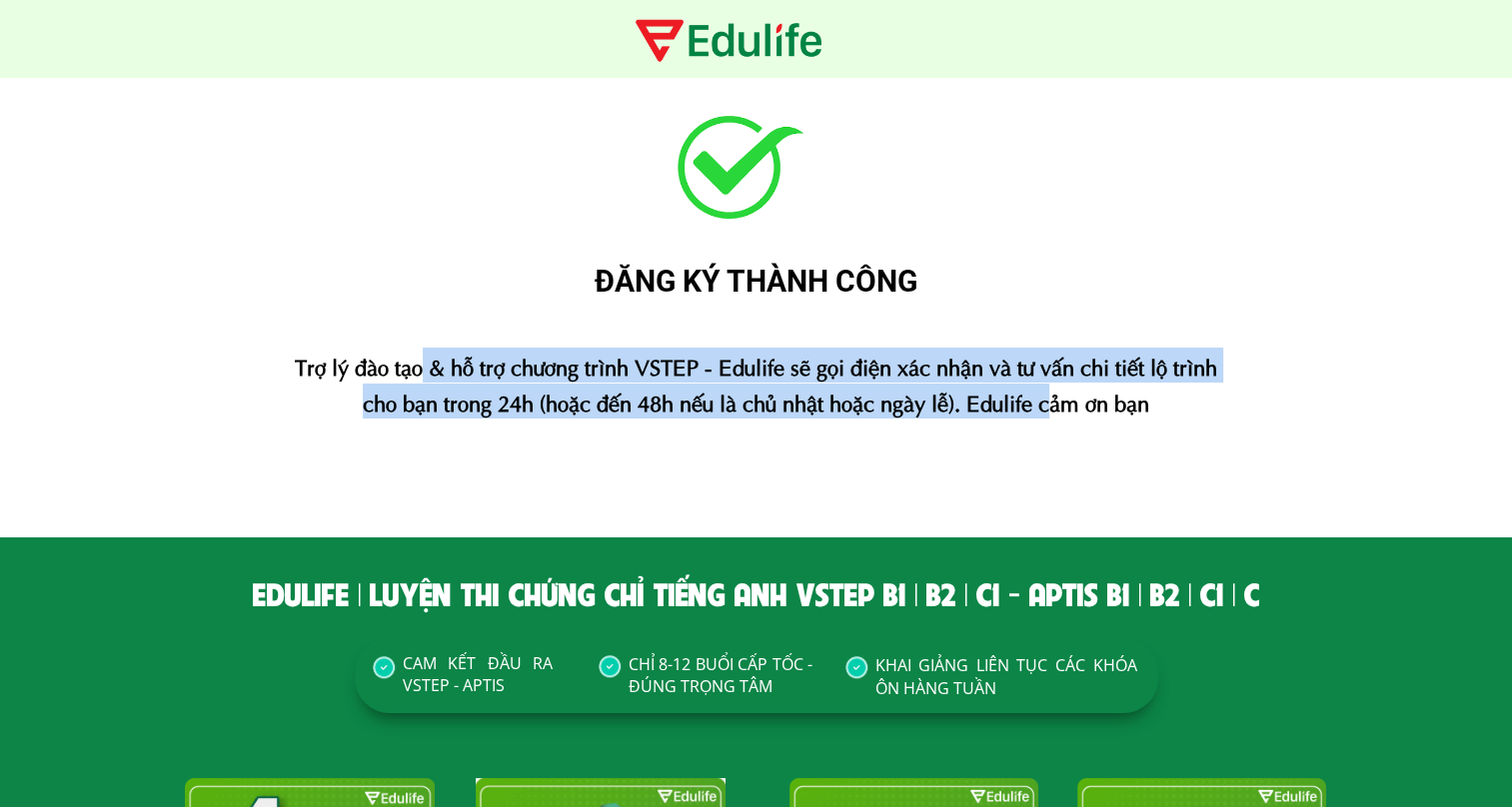 click on "Trợ lý đào tạo & hỗ trợ chương trình VSTEP - Edulife sẽ gọi điện xác nhận và tư vấn chi tiết lộ trình cho bạn trong 24h (hoặc đến 48h nếu là chủ nhật hoặc ngày lễ). Edulife cảm ơn bạn" at bounding box center (756, 383) 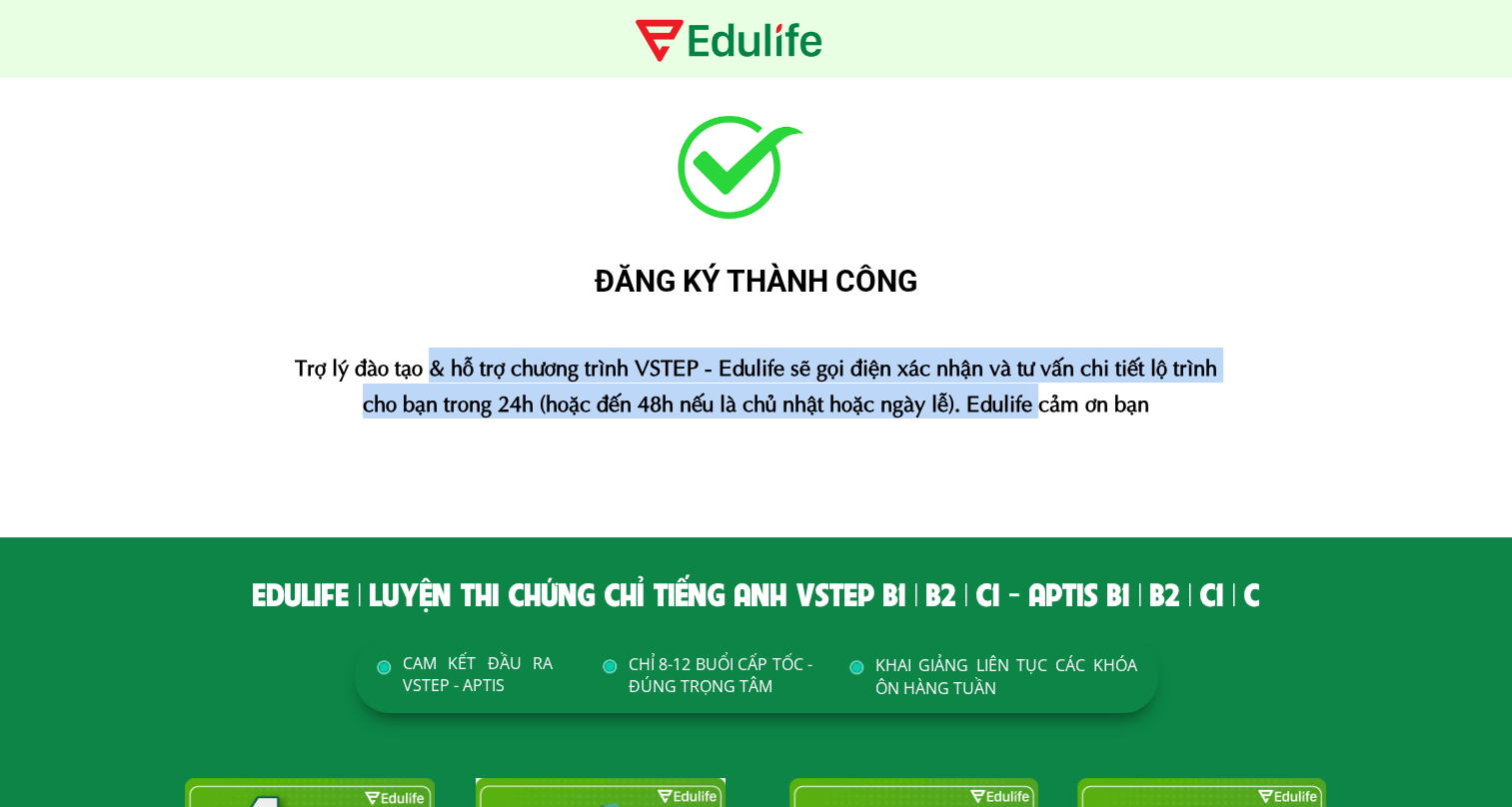 drag, startPoint x: 426, startPoint y: 367, endPoint x: 1032, endPoint y: 398, distance: 606.7924 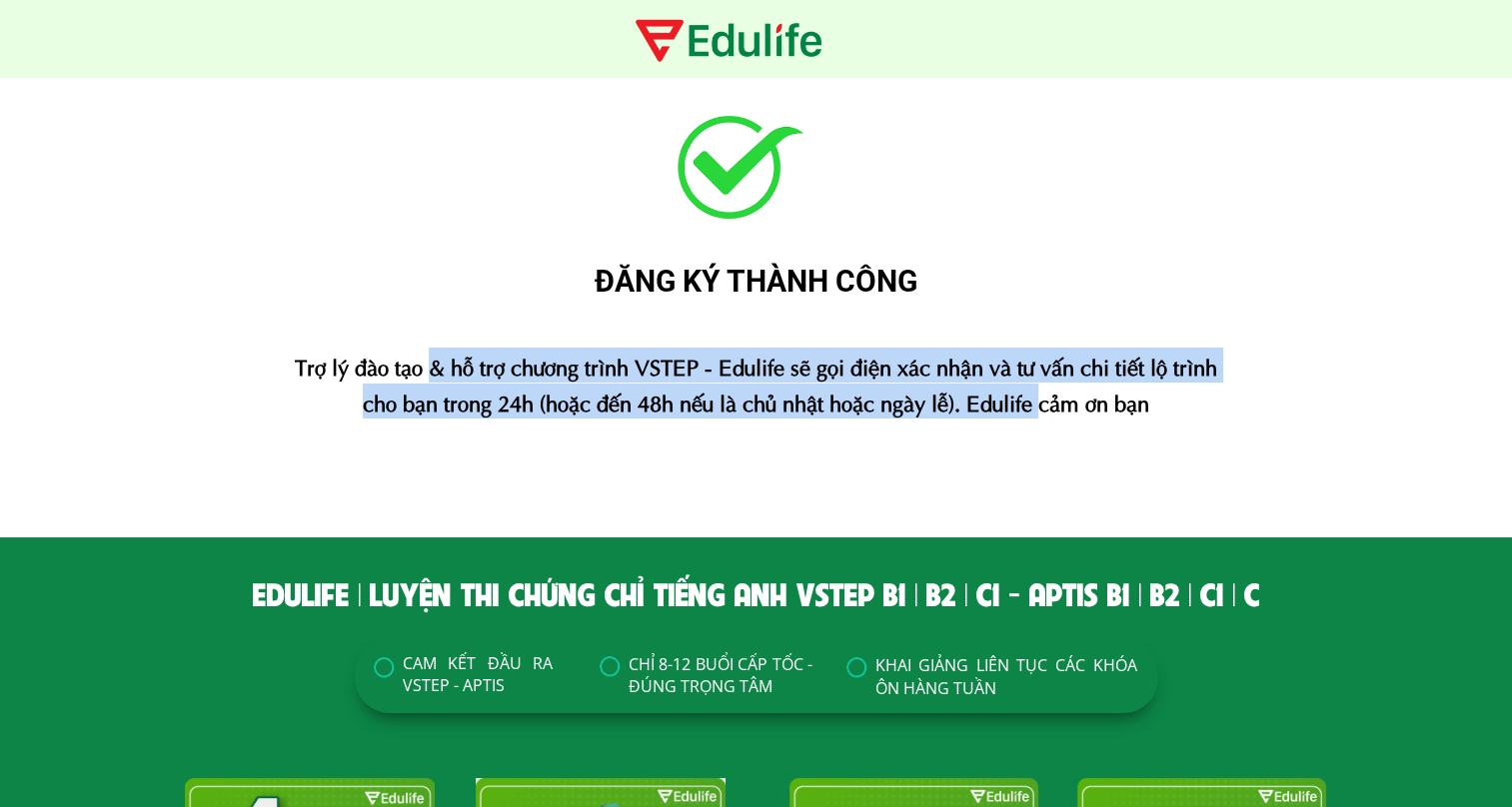 click on "Trợ lý đào tạo & hỗ trợ chương trình VSTEP - Edulife sẽ gọi điện xác nhận và tư vấn chi tiết lộ trình cho bạn trong 24h (hoặc đến 48h nếu là chủ nhật hoặc ngày lễ). Edulife cảm ơn bạn" at bounding box center [756, 383] 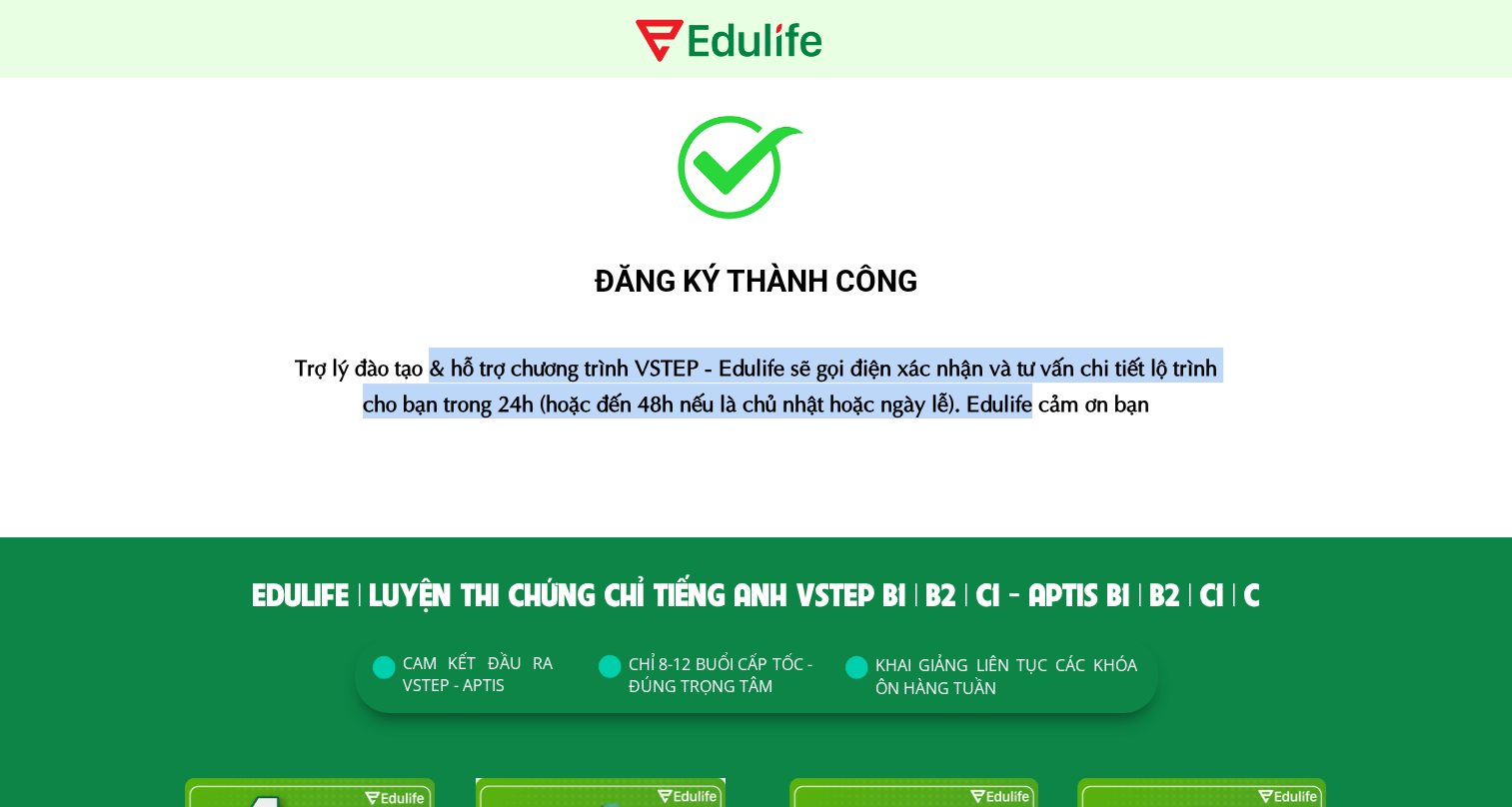 click on "Trợ lý đào tạo & hỗ trợ chương trình VSTEP - Edulife sẽ gọi điện xác nhận và tư vấn chi tiết lộ trình cho bạn trong 24h (hoặc đến 48h nếu là chủ nhật hoặc ngày lễ). Edulife cảm ơn bạn" at bounding box center (756, 383) 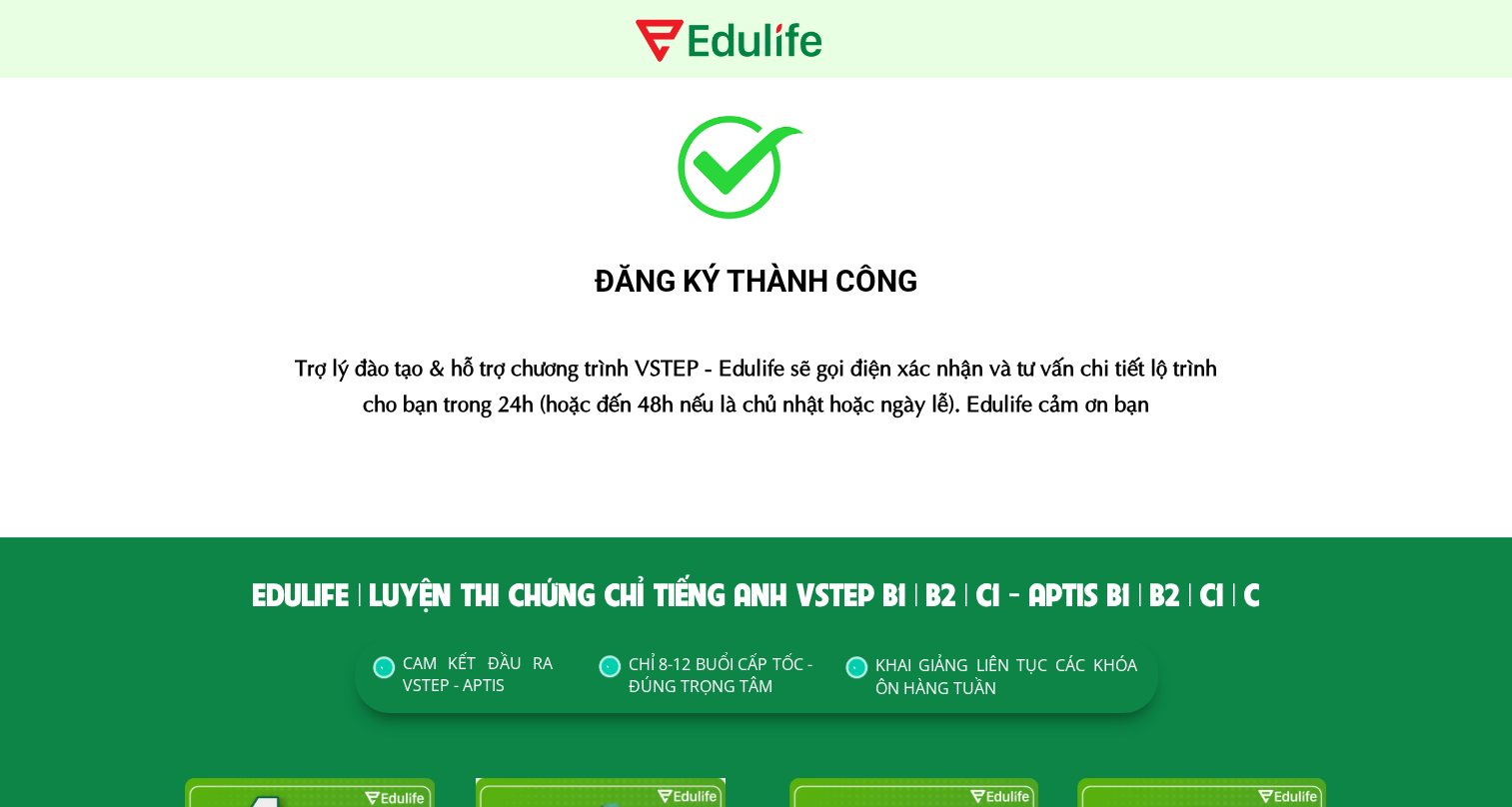 click on "Trợ lý đào tạo & hỗ trợ chương trình VSTEP - Edulife sẽ gọi điện xác nhận và tư vấn chi tiết lộ trình cho bạn trong 24h (hoặc đến 48h nếu là chủ nhật hoặc ngày lễ). Edulife cảm ơn bạn" at bounding box center [756, 383] 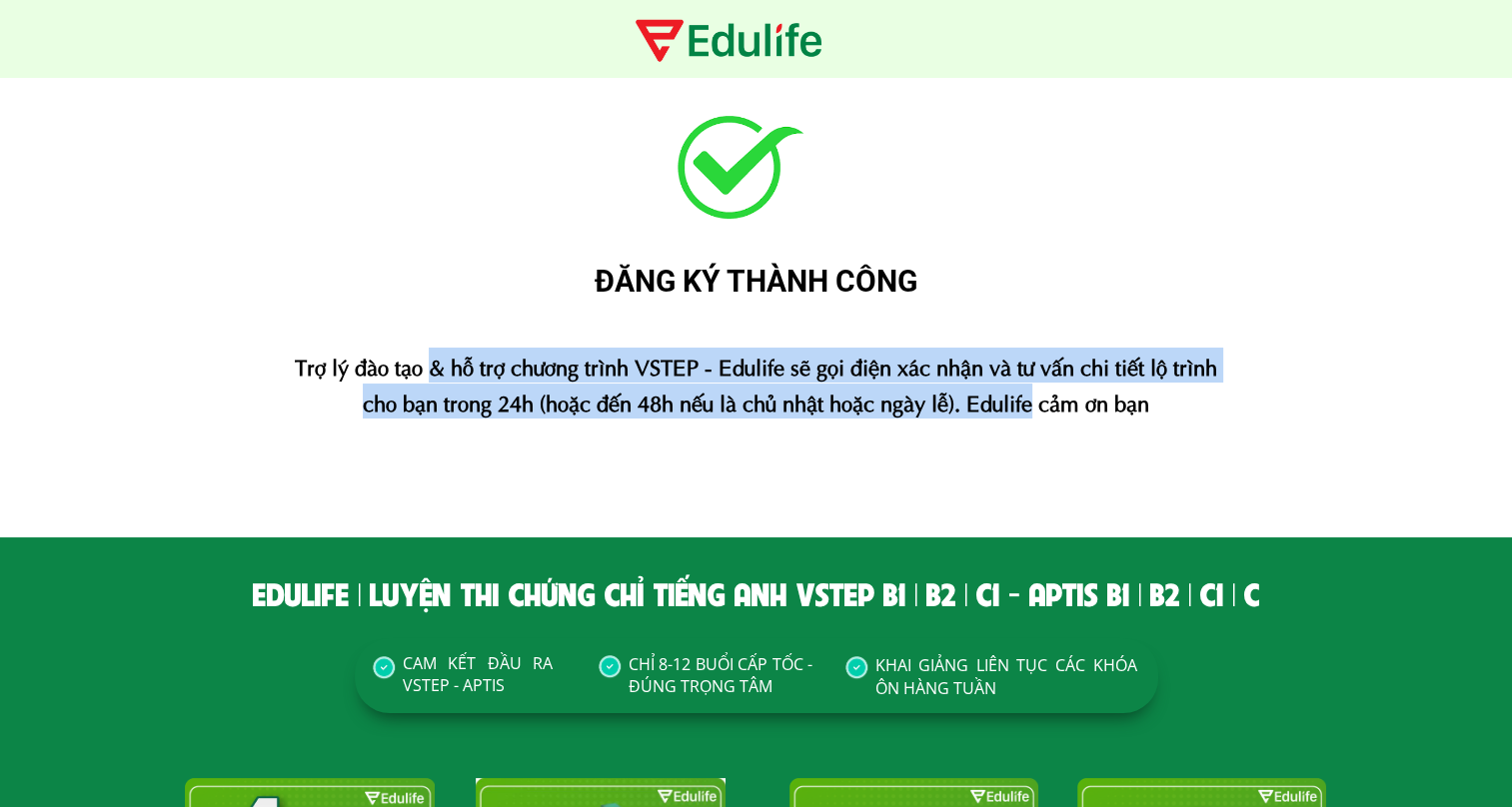 drag, startPoint x: 996, startPoint y: 407, endPoint x: 419, endPoint y: 358, distance: 579.07685 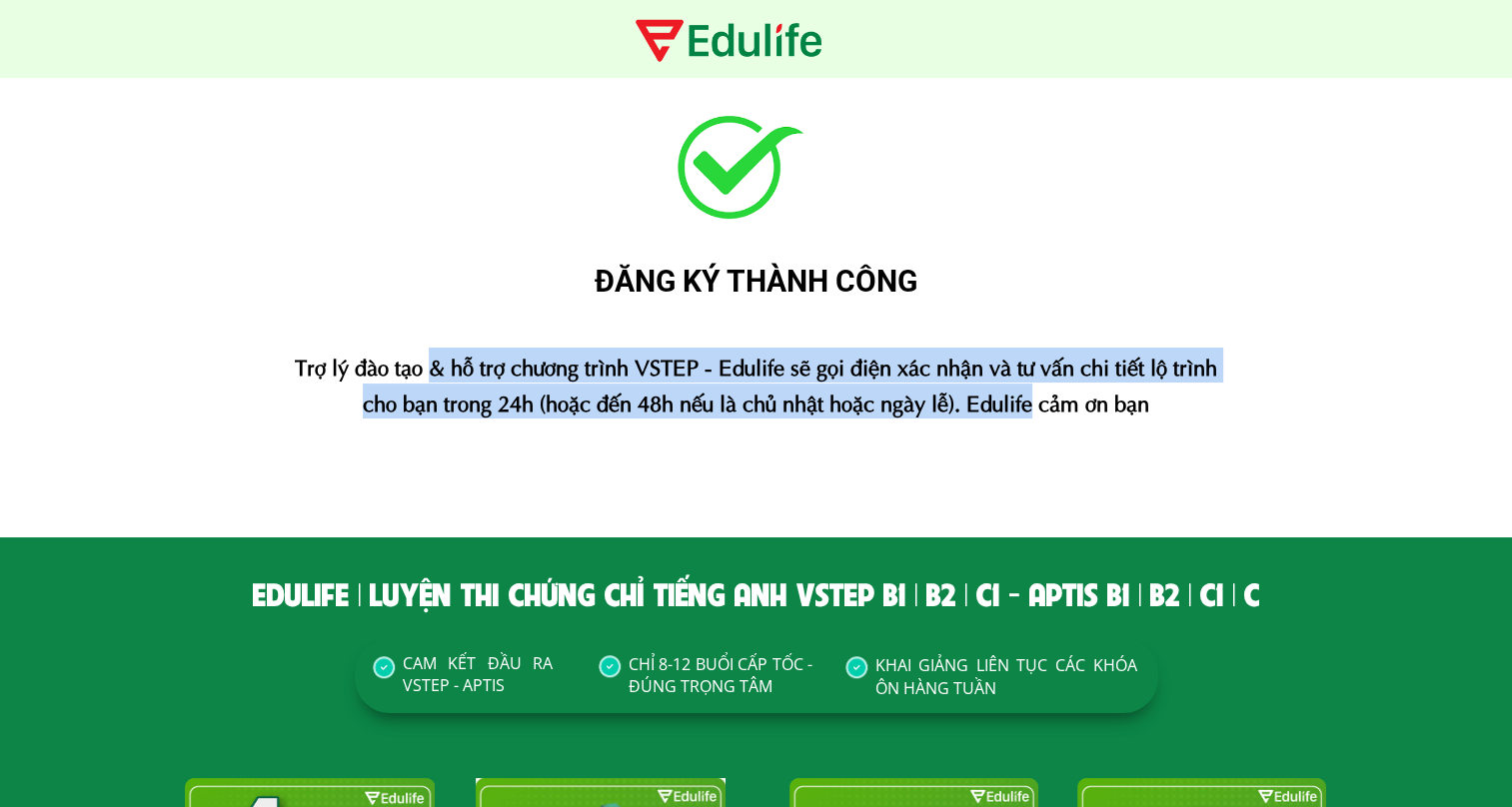 click on "Trợ lý đào tạo & hỗ trợ chương trình VSTEP - Edulife sẽ gọi điện xác nhận và tư vấn chi tiết lộ trình cho bạn trong 24h (hoặc đến 48h nếu là chủ nhật hoặc ngày lễ). Edulife cảm ơn bạn" at bounding box center (756, 383) 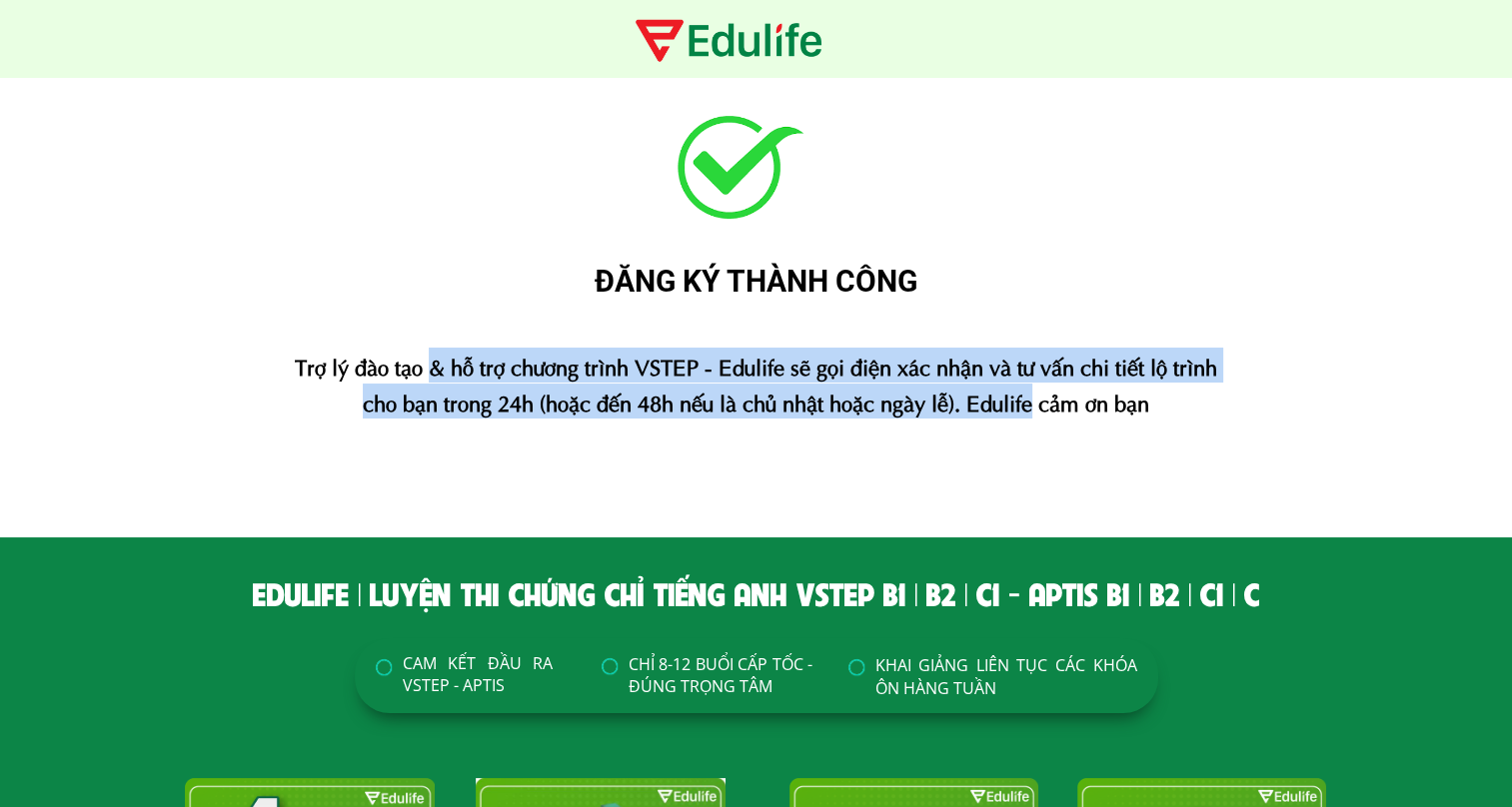 drag, startPoint x: 419, startPoint y: 358, endPoint x: 422, endPoint y: 370, distance: 12.369317 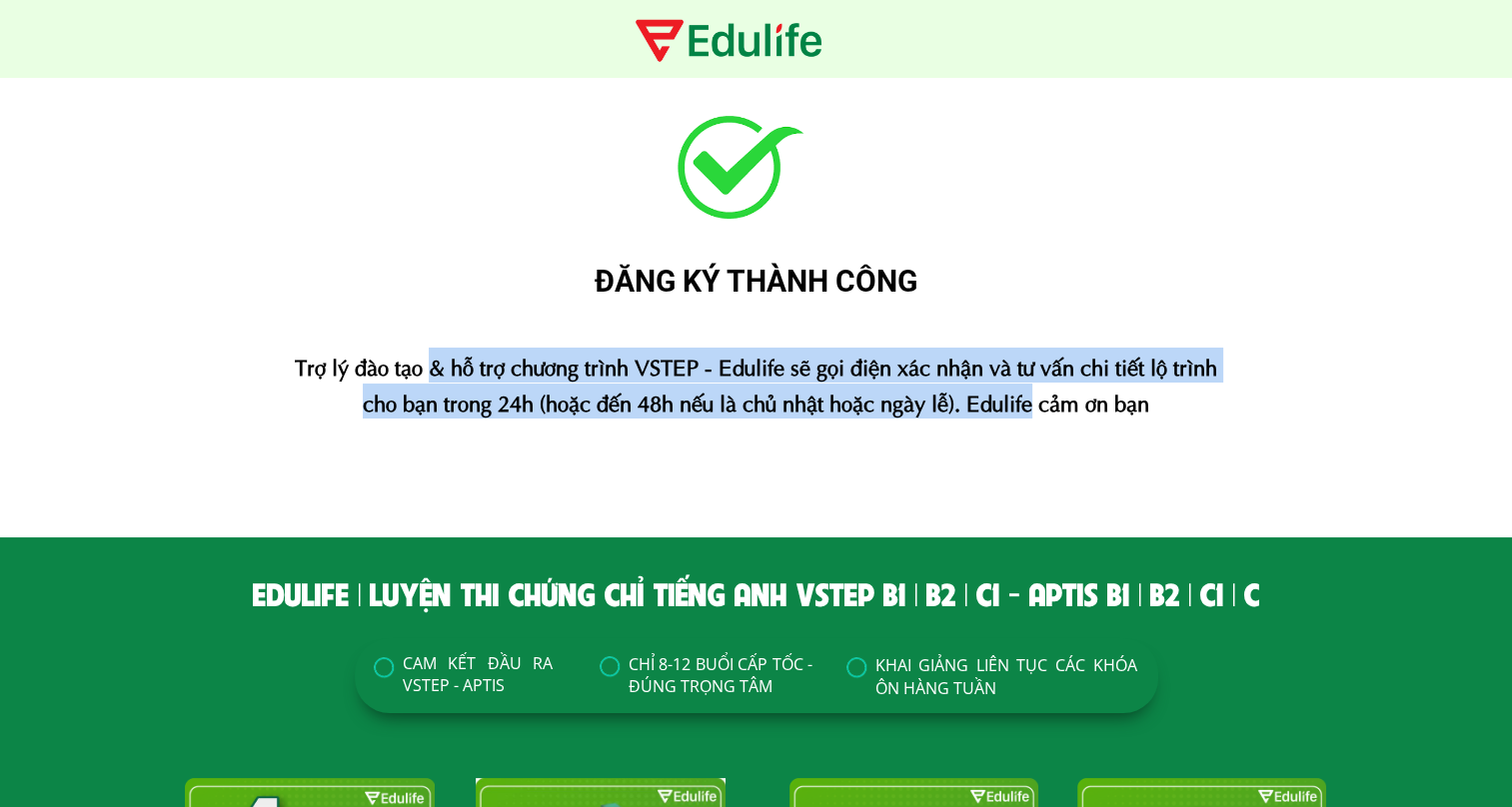 click on "Trợ lý đào tạo & hỗ trợ chương trình VSTEP - Edulife sẽ gọi điện xác nhận và tư vấn chi tiết lộ trình cho bạn trong 24h (hoặc đến 48h nếu là chủ nhật hoặc ngày lễ). Edulife cảm ơn bạn" at bounding box center [756, 383] 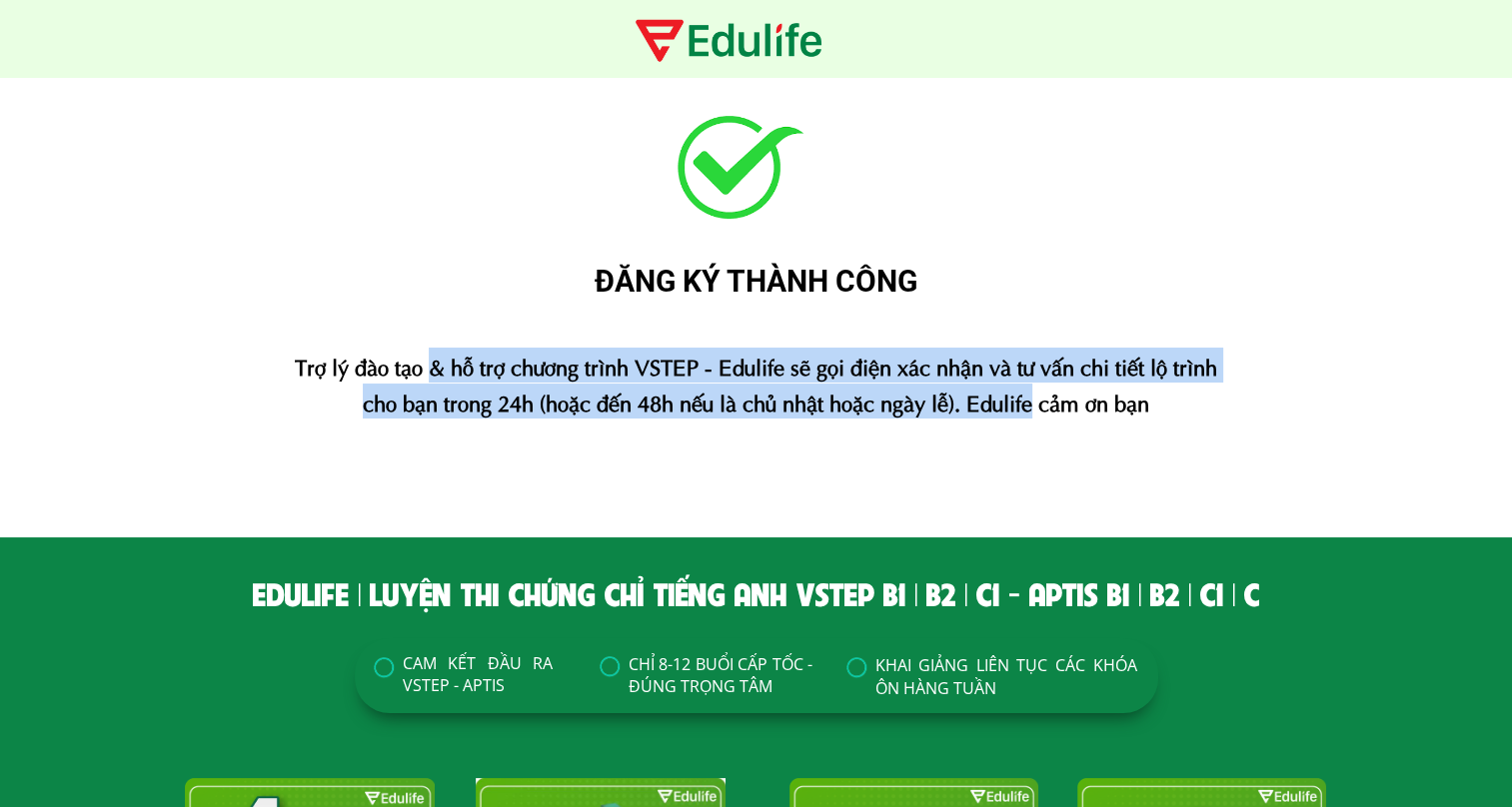 click on "Trợ lý đào tạo & hỗ trợ chương trình VSTEP - Edulife sẽ gọi điện xác nhận và tư vấn chi tiết lộ trình cho bạn trong 24h (hoặc đến 48h nếu là chủ nhật hoặc ngày lễ). Edulife cảm ơn bạn" at bounding box center (756, 383) 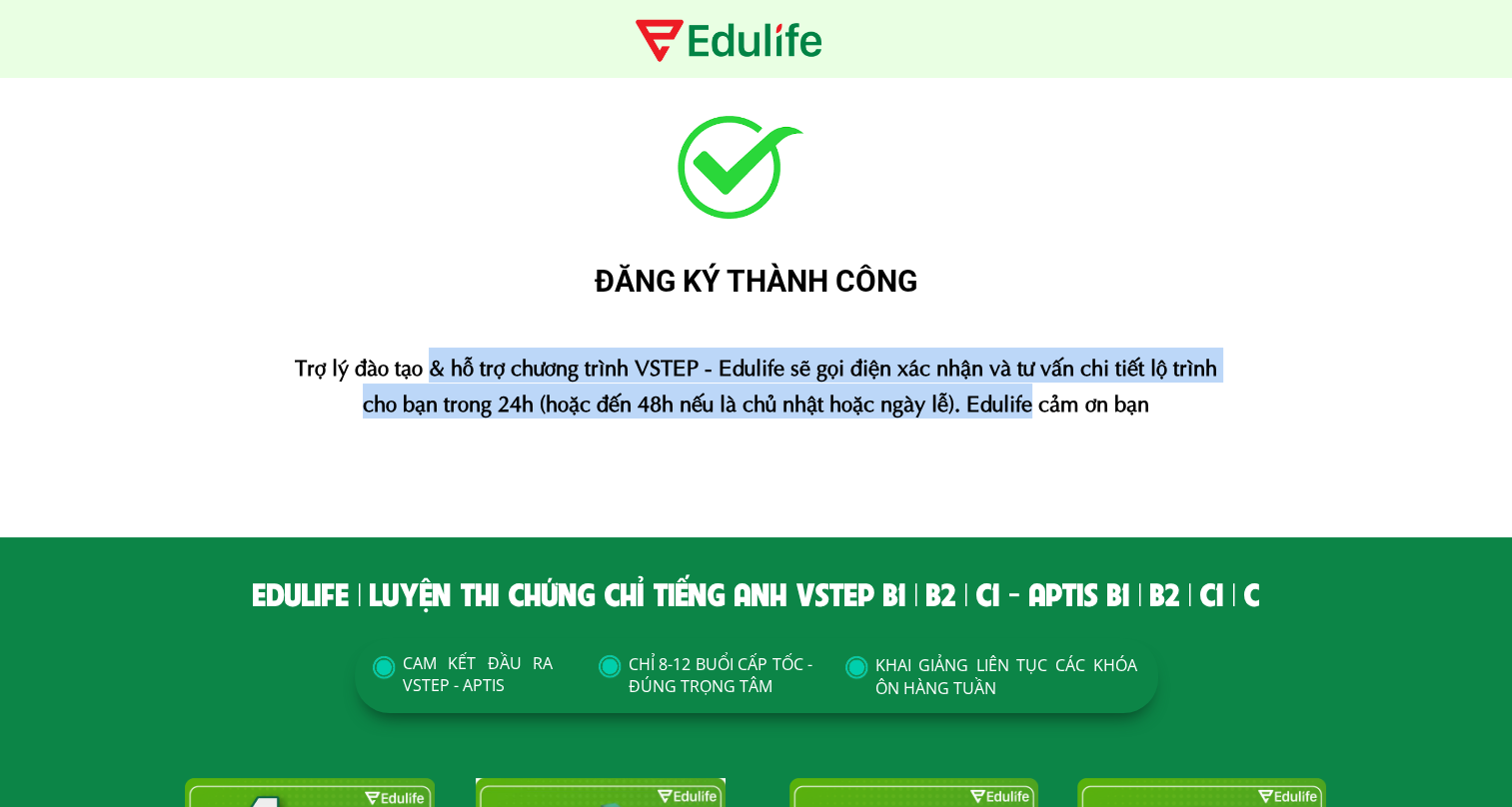 drag, startPoint x: 426, startPoint y: 371, endPoint x: 1033, endPoint y: 399, distance: 607.6455 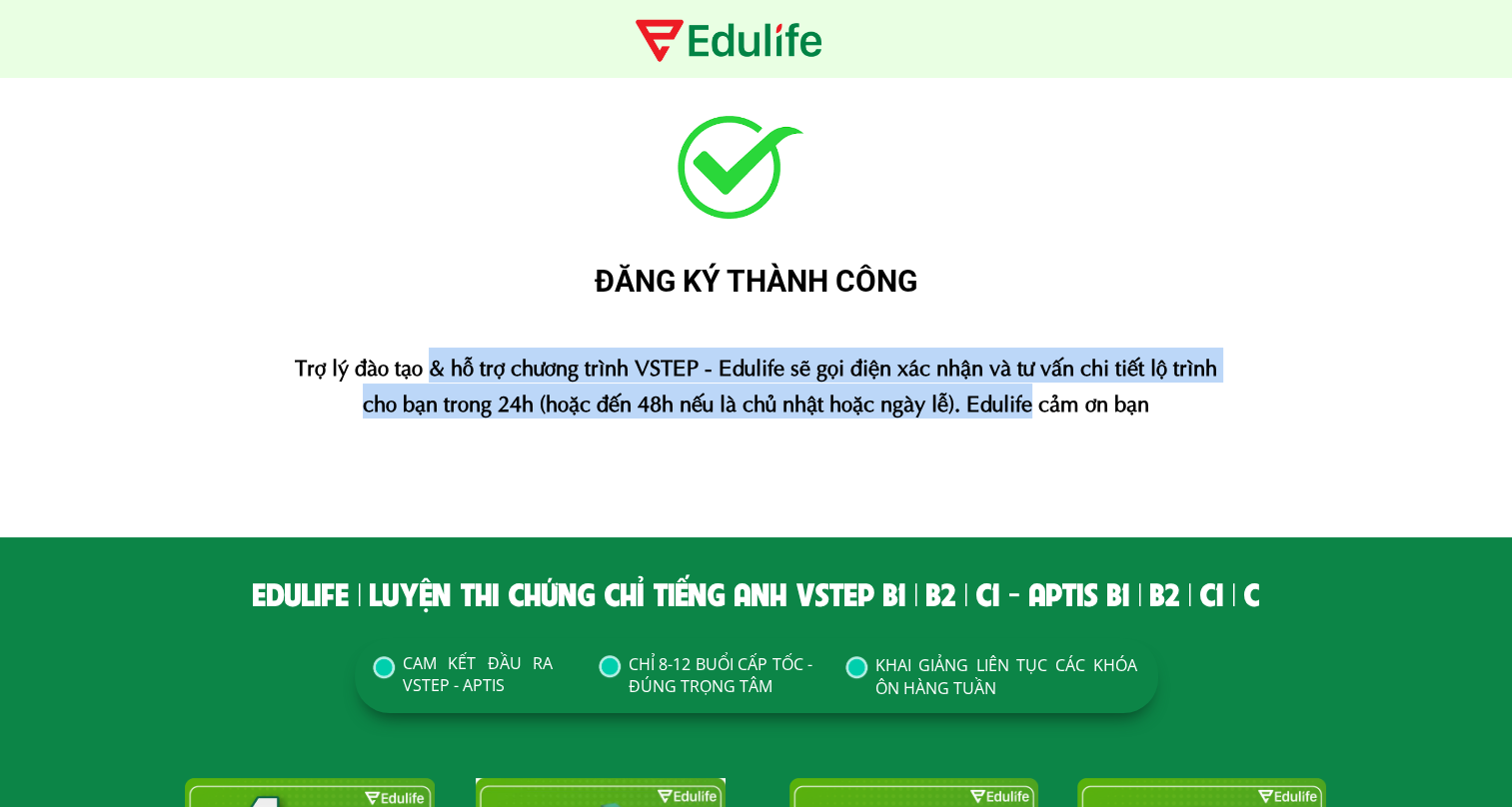 click on "Trợ lý đào tạo & hỗ trợ chương trình VSTEP - Edulife sẽ gọi điện xác nhận và tư vấn chi tiết lộ trình cho bạn trong 24h (hoặc đến 48h nếu là chủ nhật hoặc ngày lễ). Edulife cảm ơn bạn" at bounding box center (756, 383) 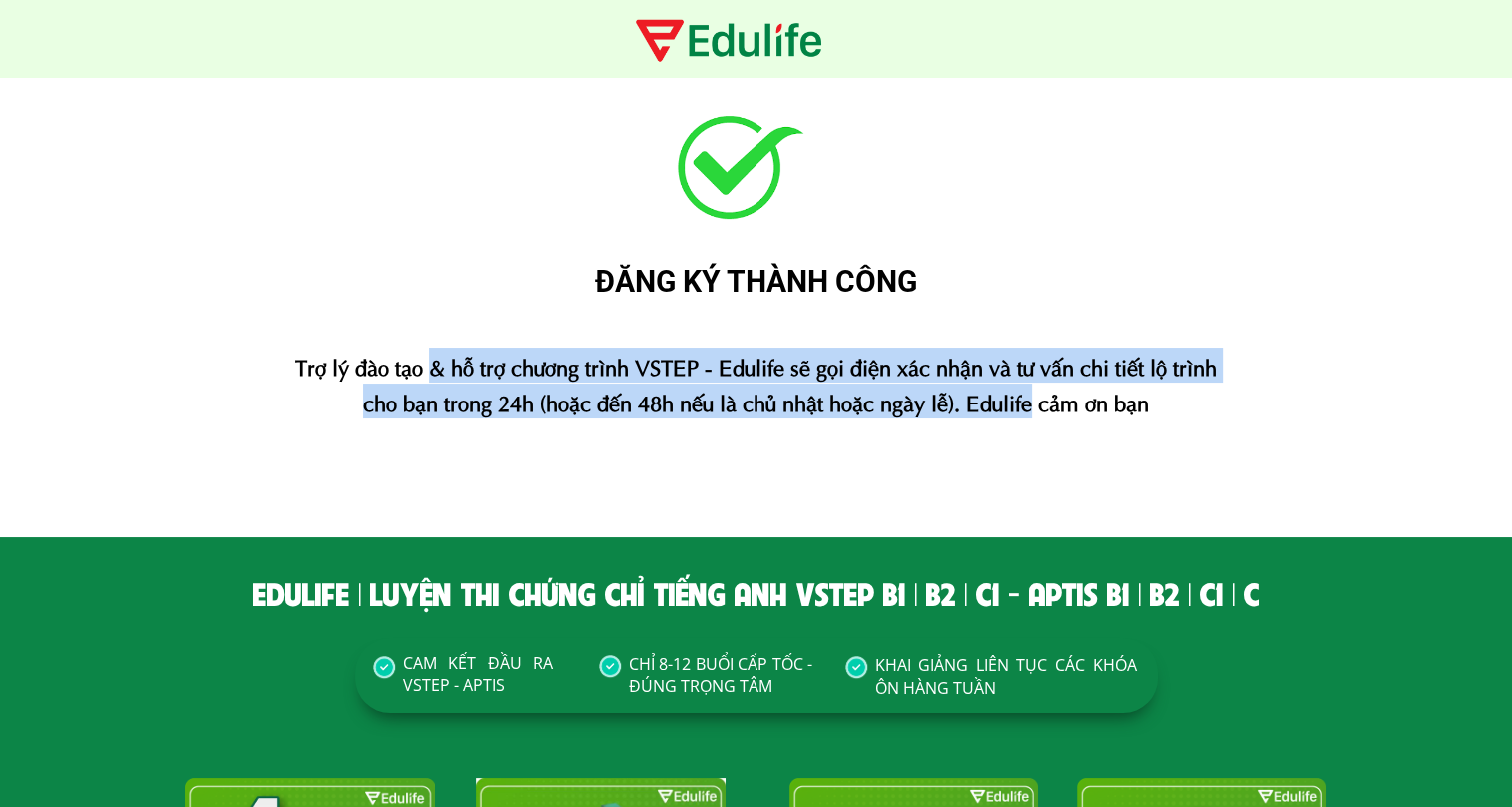 drag, startPoint x: 1033, startPoint y: 399, endPoint x: 1023, endPoint y: 407, distance: 12.806248 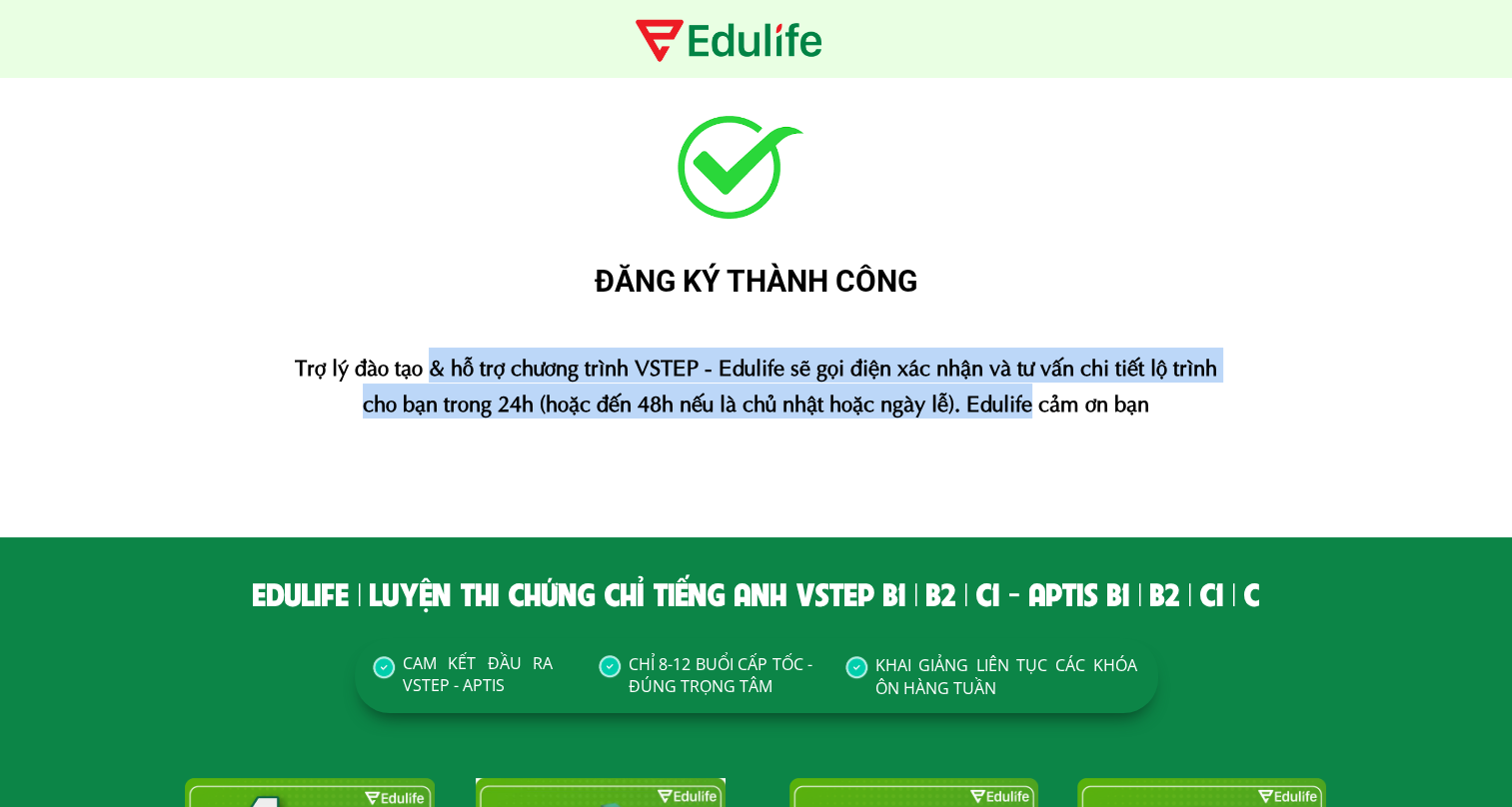 click on "Trợ lý đào tạo & hỗ trợ chương trình VSTEP - Edulife sẽ gọi điện xác nhận và tư vấn chi tiết lộ trình cho bạn trong 24h (hoặc đến 48h nếu là chủ nhật hoặc ngày lễ). Edulife cảm ơn bạn" at bounding box center (756, 383) 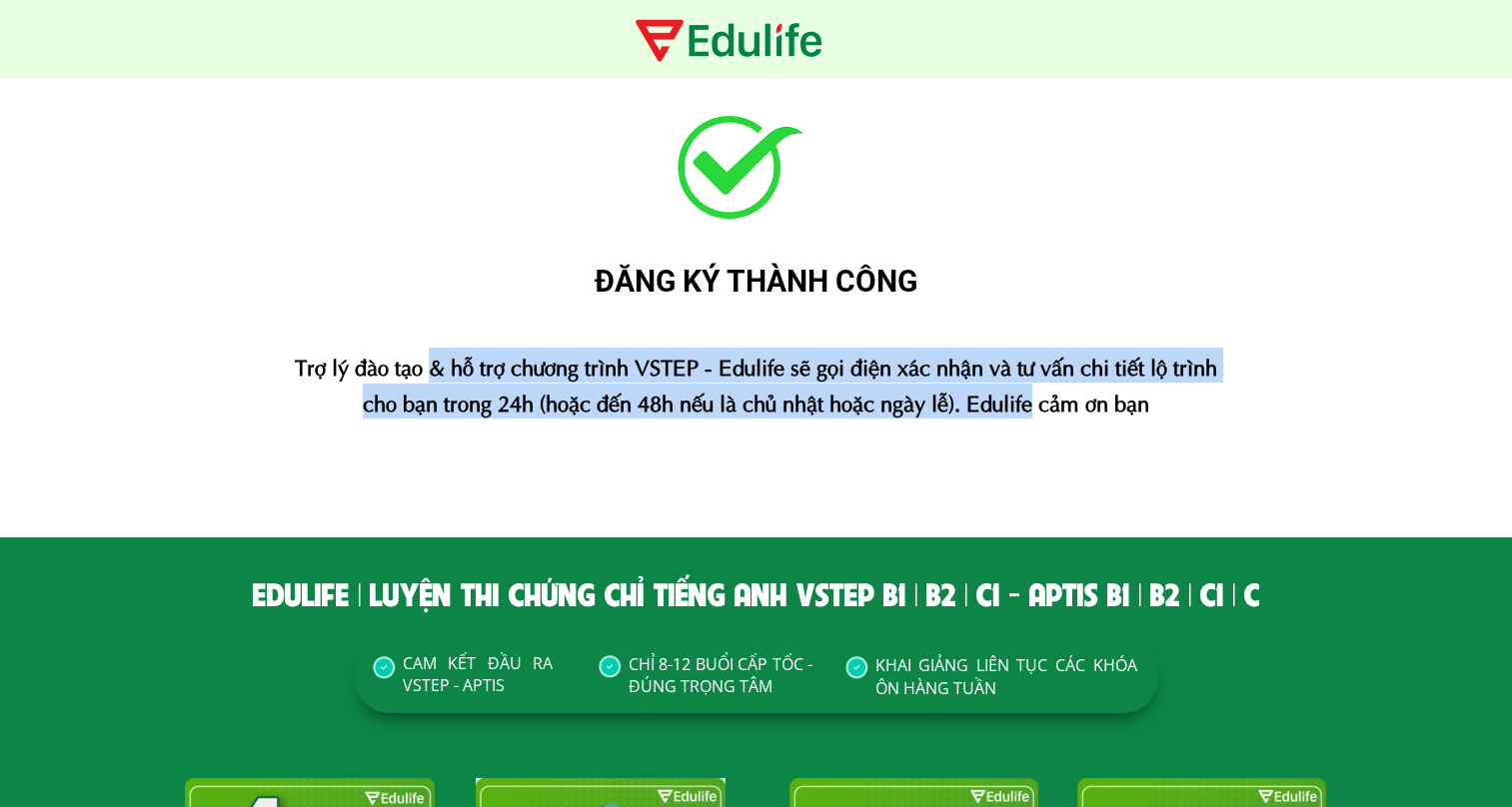 click on "Trợ lý đào tạo & hỗ trợ chương trình VSTEP - Edulife sẽ gọi điện xác nhận và tư vấn chi tiết lộ trình cho bạn trong 24h (hoặc đến 48h nếu là chủ nhật hoặc ngày lễ). Edulife cảm ơn bạn" at bounding box center [756, 383] 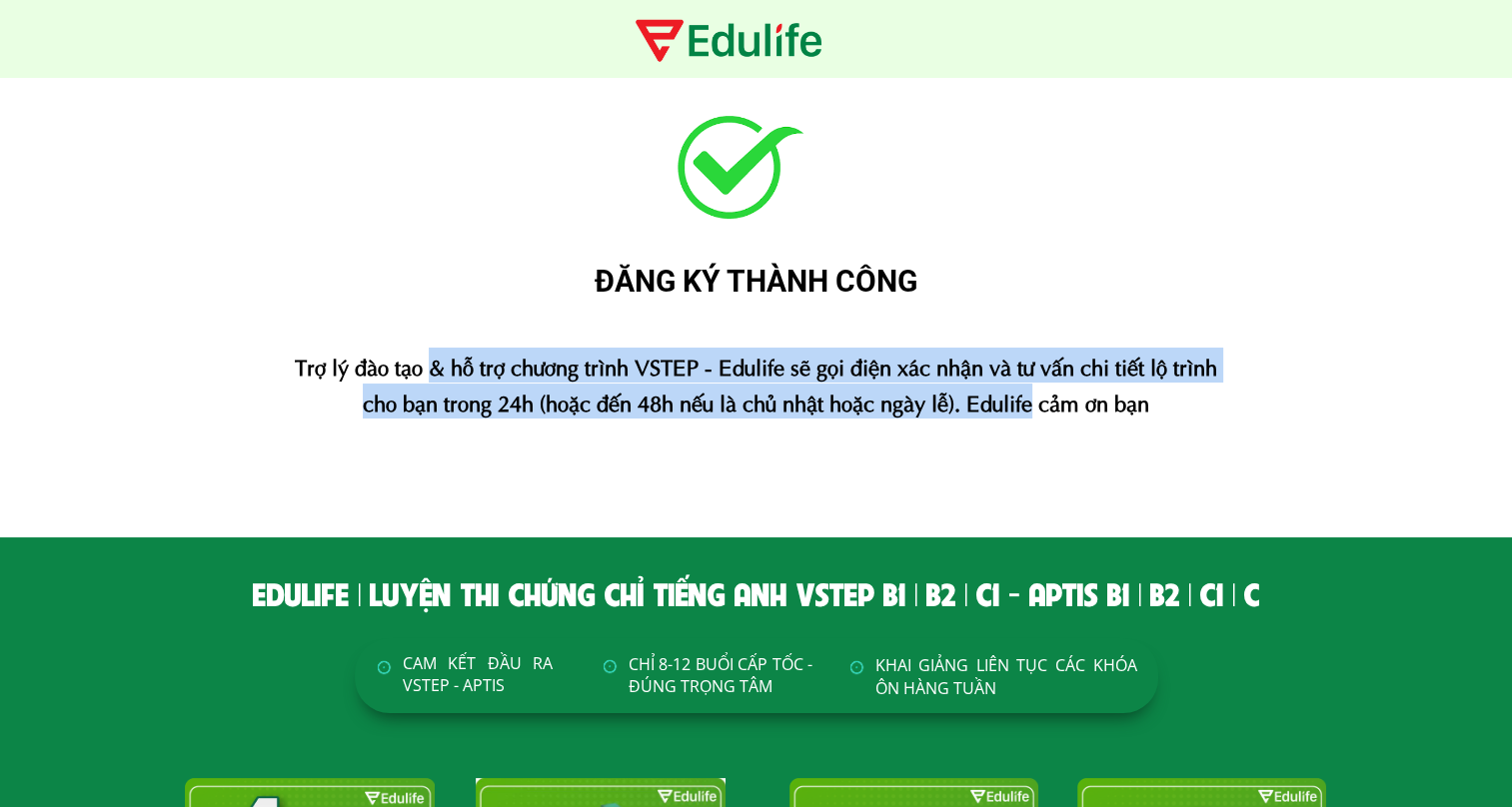 drag, startPoint x: 1020, startPoint y: 404, endPoint x: 422, endPoint y: 363, distance: 599.40387 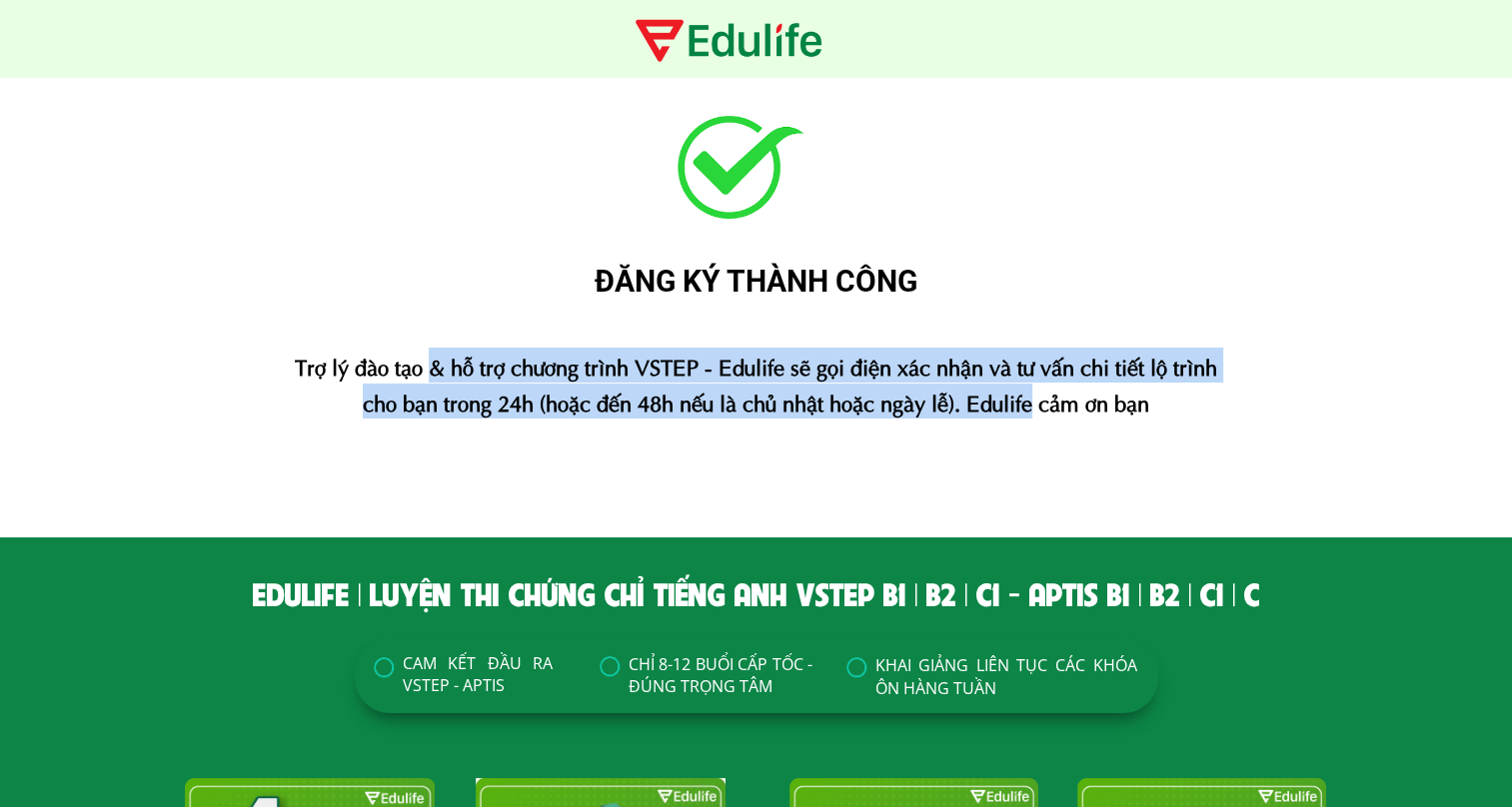 click on "Trợ lý đào tạo & hỗ trợ chương trình VSTEP - Edulife sẽ gọi điện xác nhận và tư vấn chi tiết lộ trình cho bạn trong 24h (hoặc đến 48h nếu là chủ nhật hoặc ngày lễ). Edulife cảm ơn bạn" at bounding box center [756, 383] 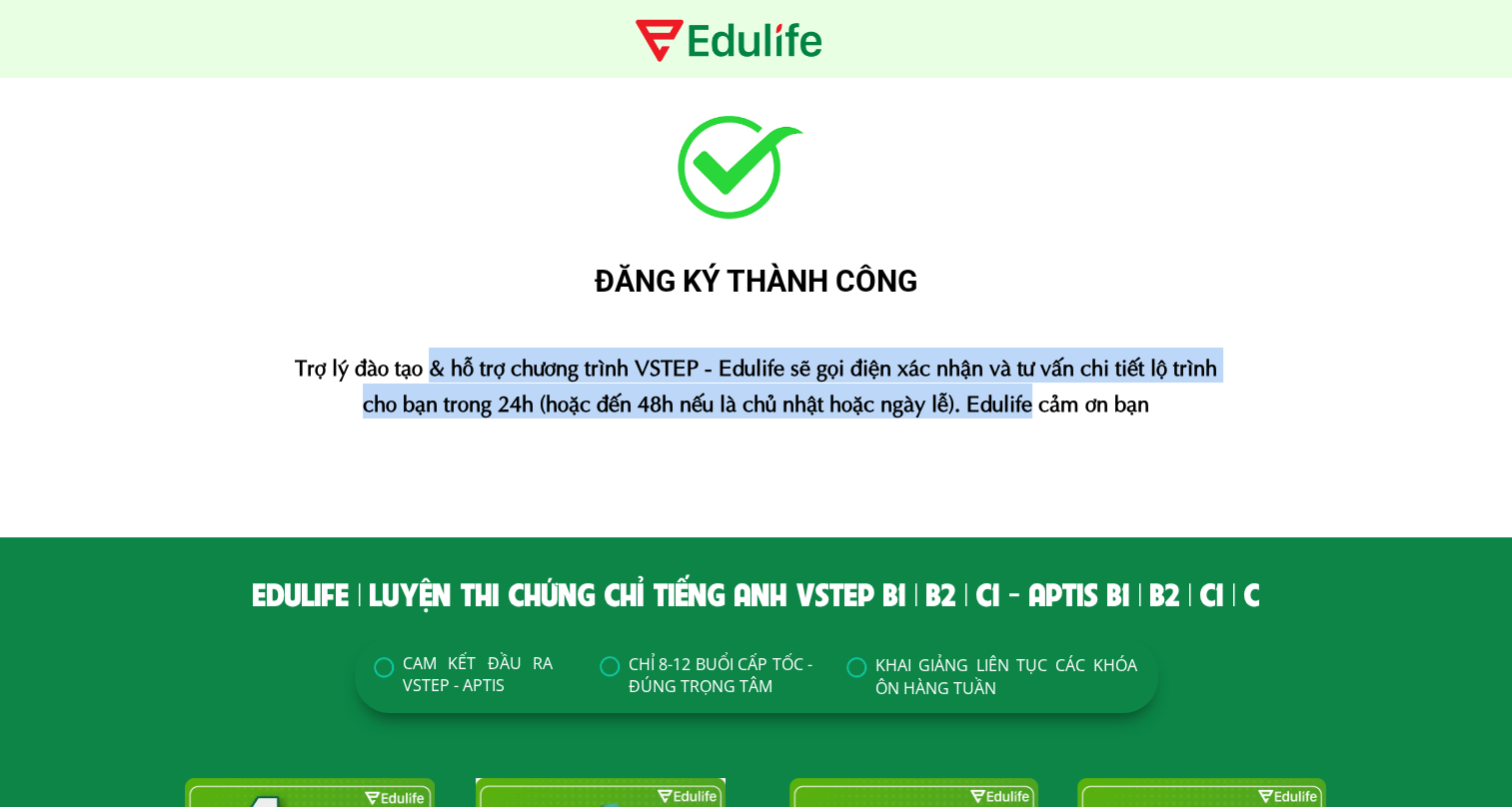 drag, startPoint x: 422, startPoint y: 363, endPoint x: 449, endPoint y: 378, distance: 30.88689 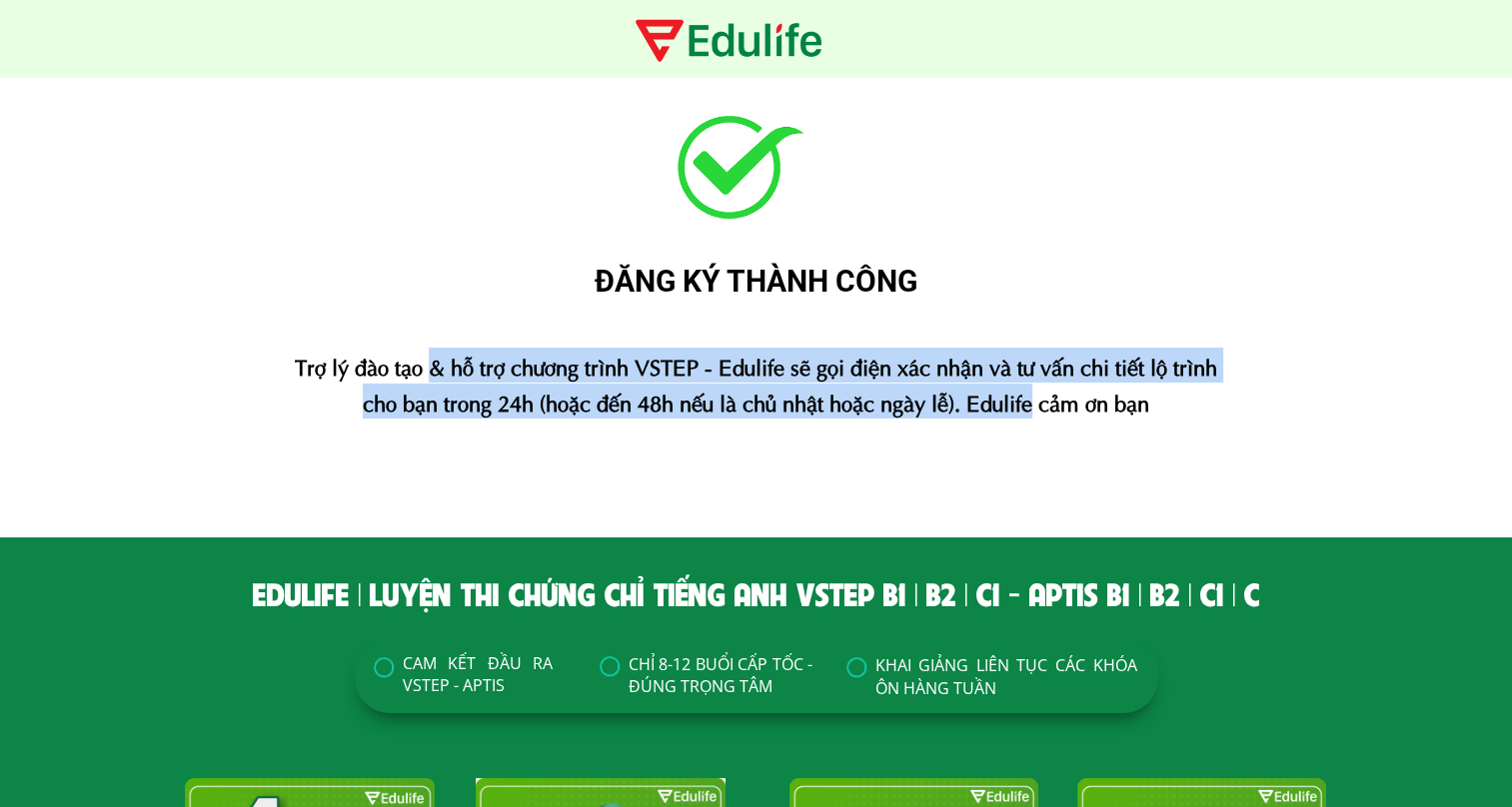 click on "Trợ lý đào tạo & hỗ trợ chương trình VSTEP - Edulife sẽ gọi điện xác nhận và tư vấn chi tiết lộ trình cho bạn trong 24h (hoặc đến 48h nếu là chủ nhật hoặc ngày lễ). Edulife cảm ơn bạn" at bounding box center (756, 383) 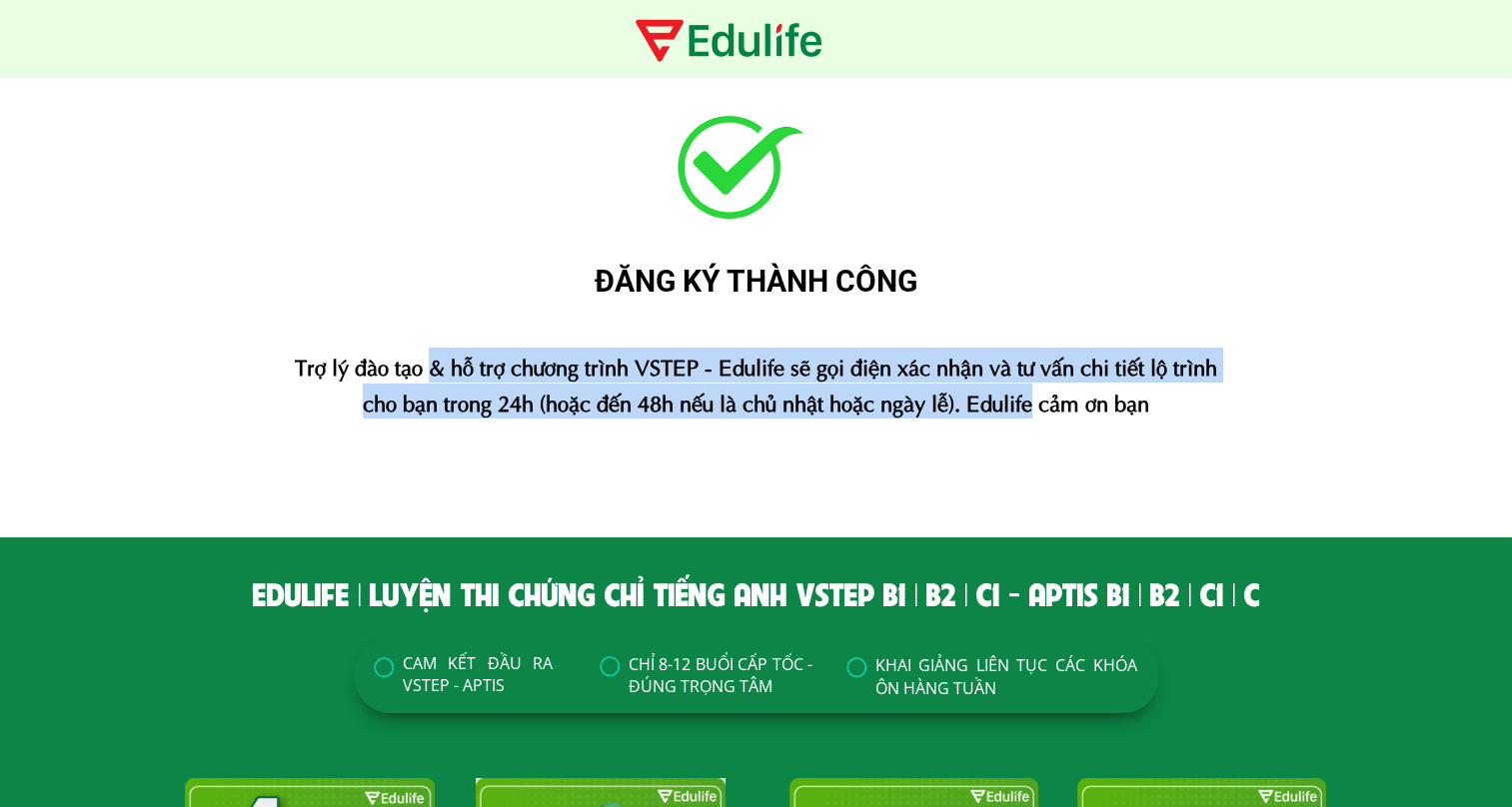 click on "Trợ lý đào tạo & hỗ trợ chương trình VSTEP - Edulife sẽ gọi điện xác nhận và tư vấn chi tiết lộ trình cho bạn trong 24h (hoặc đến 48h nếu là chủ nhật hoặc ngày lễ). Edulife cảm ơn bạn" at bounding box center (756, 383) 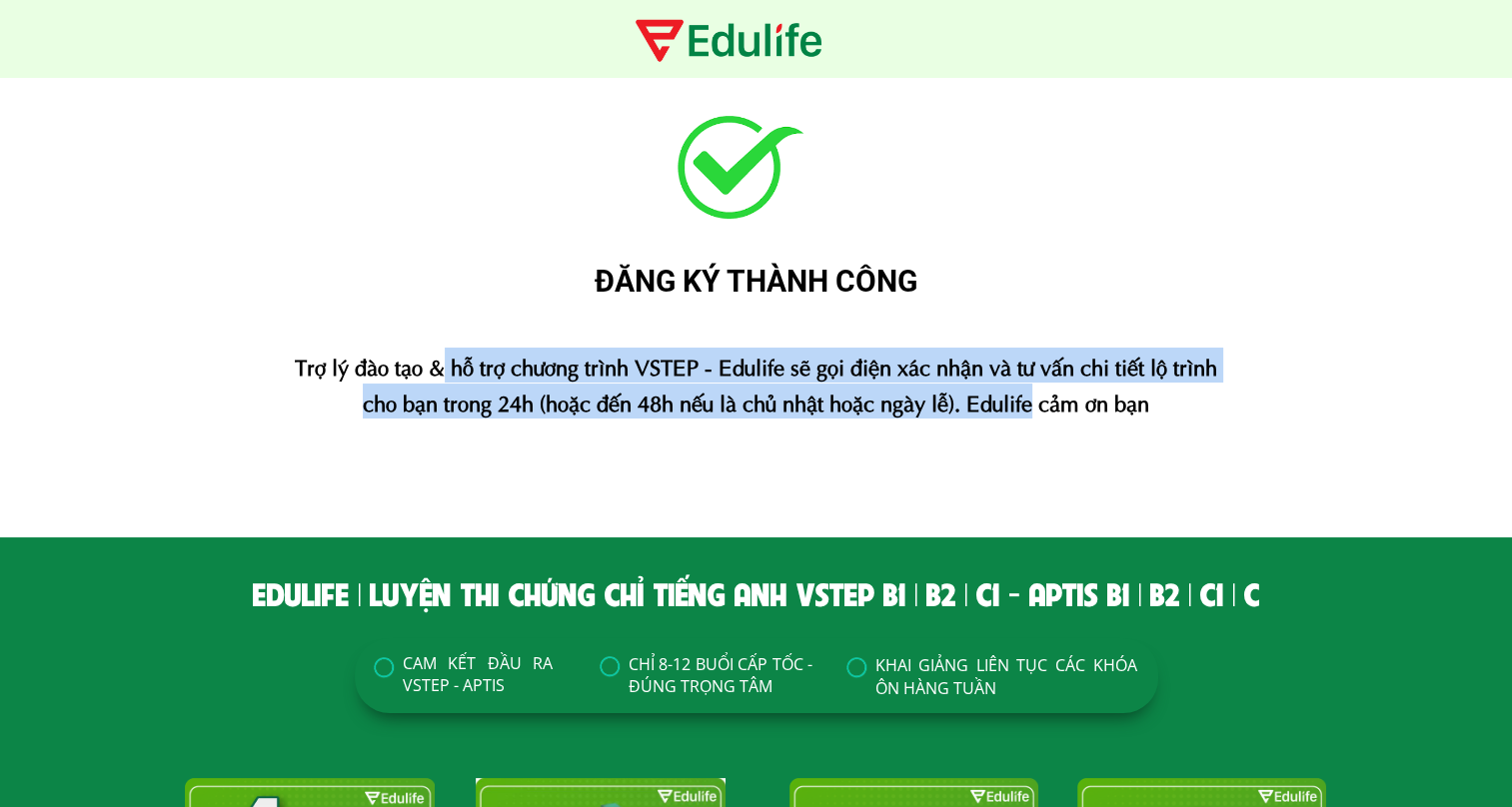 drag, startPoint x: 436, startPoint y: 356, endPoint x: 1025, endPoint y: 403, distance: 590.8722 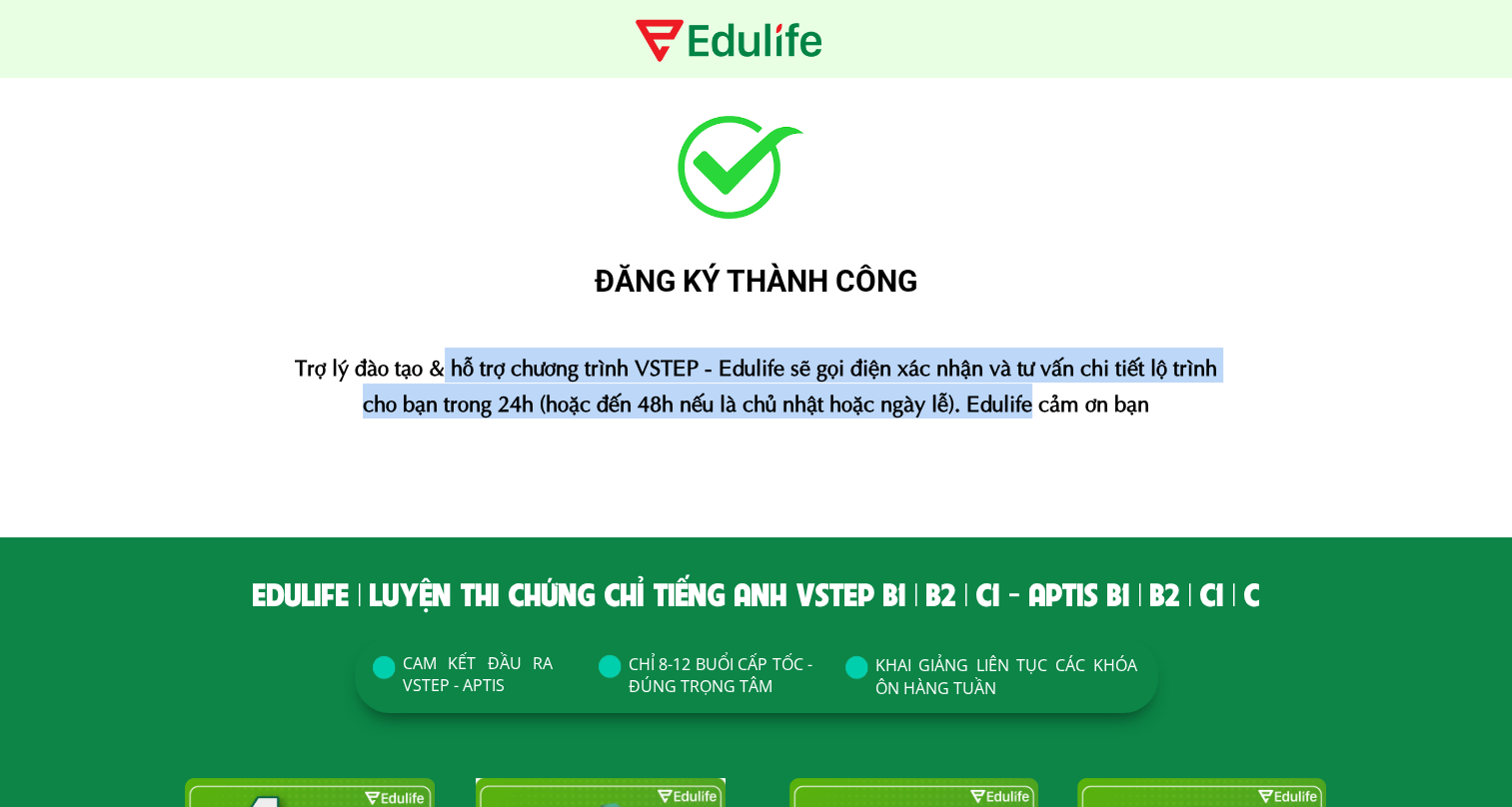 click on "Trợ lý đào tạo & hỗ trợ chương trình VSTEP - Edulife sẽ gọi điện xác nhận và tư vấn chi tiết lộ trình cho bạn trong 24h (hoặc đến 48h nếu là chủ nhật hoặc ngày lễ). Edulife cảm ơn bạn" at bounding box center [756, 383] 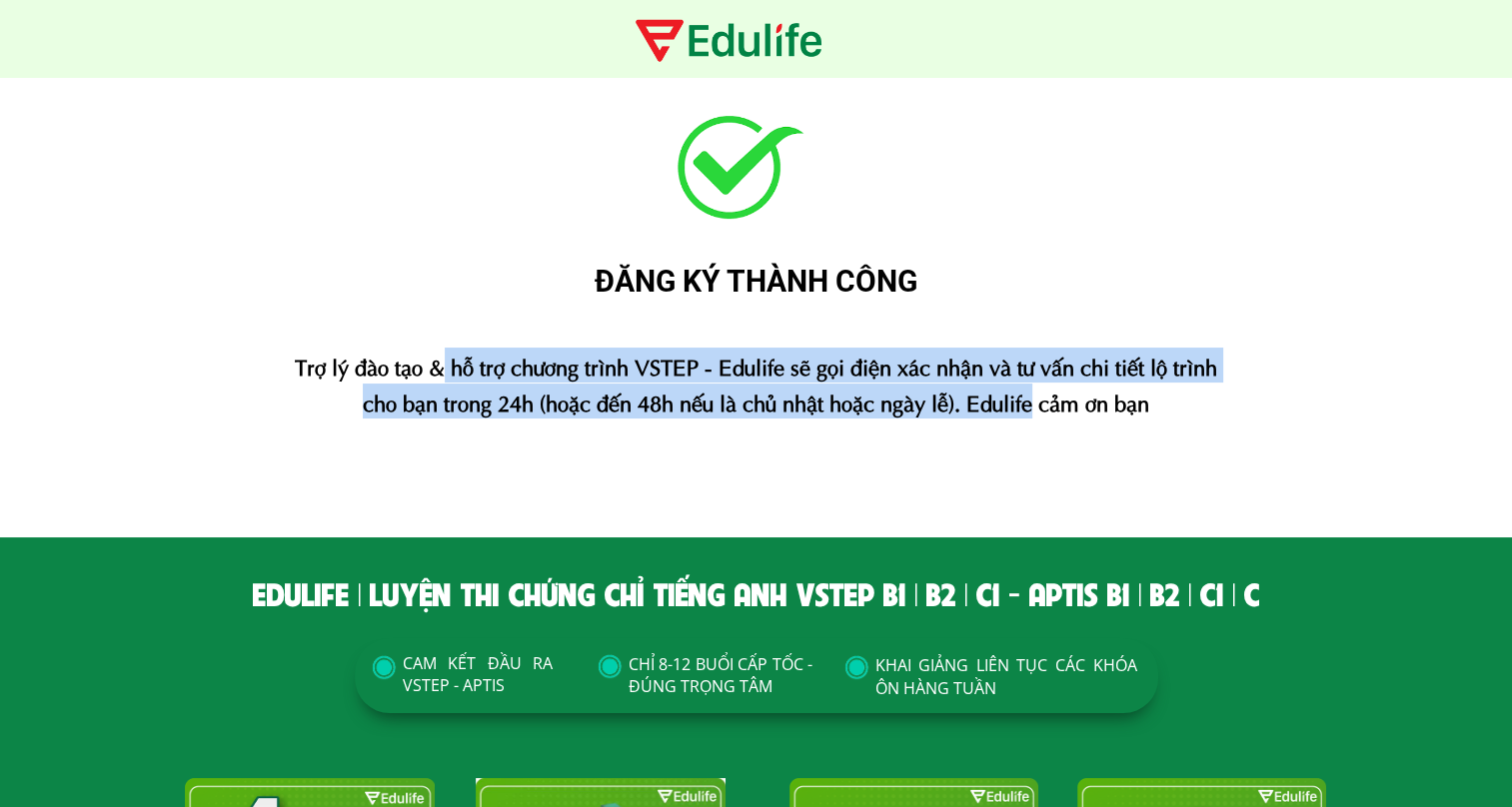 click on "Trợ lý đào tạo & hỗ trợ chương trình VSTEP - Edulife sẽ gọi điện xác nhận và tư vấn chi tiết lộ trình cho bạn trong 24h (hoặc đến 48h nếu là chủ nhật hoặc ngày lễ). Edulife cảm ơn bạn" at bounding box center (756, 383) 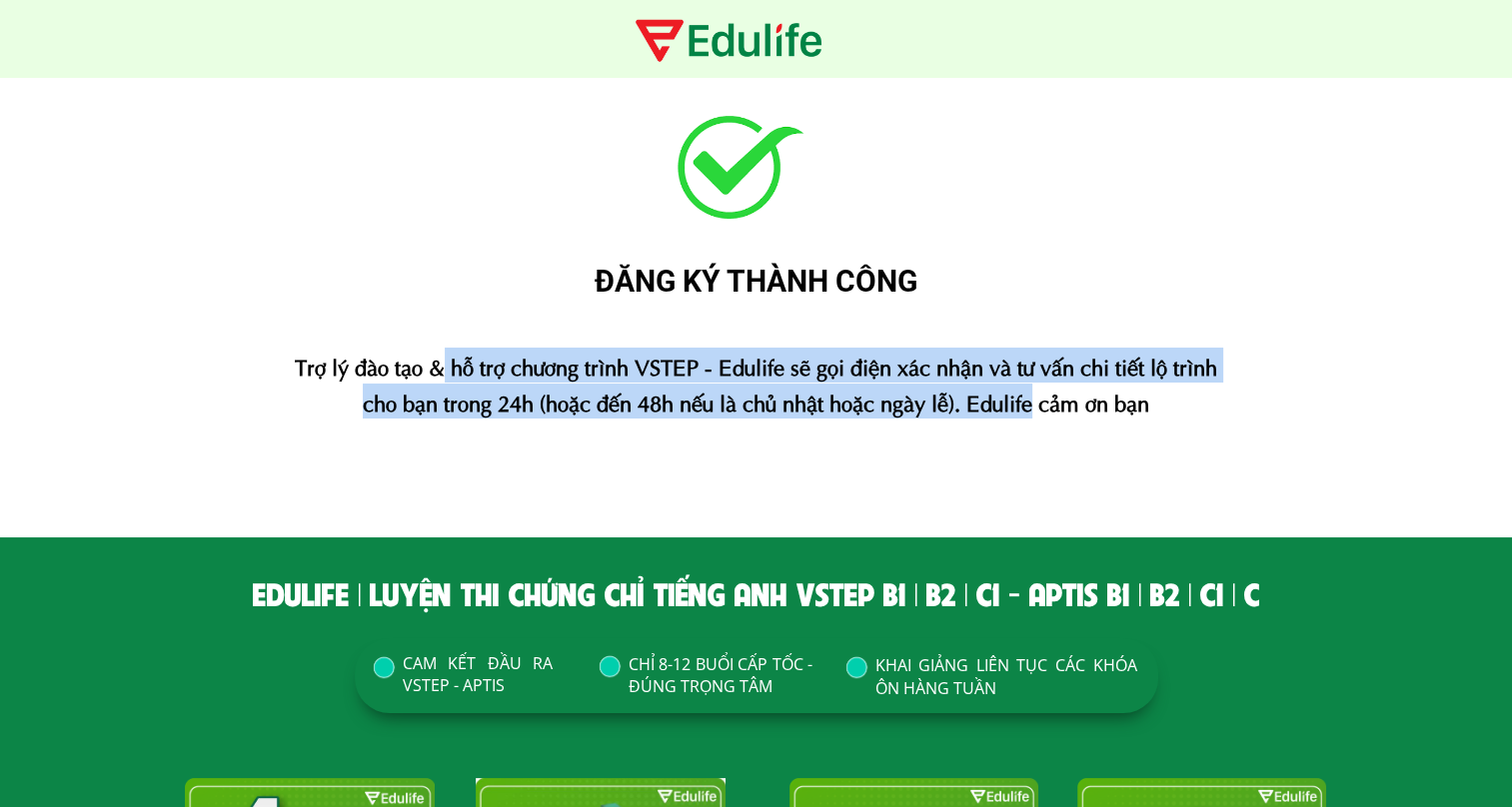 click on "Trợ lý đào tạo & hỗ trợ chương trình VSTEP - Edulife sẽ gọi điện xác nhận và tư vấn chi tiết lộ trình cho bạn trong 24h (hoặc đến 48h nếu là chủ nhật hoặc ngày lễ). Edulife cảm ơn bạn" at bounding box center [756, 383] 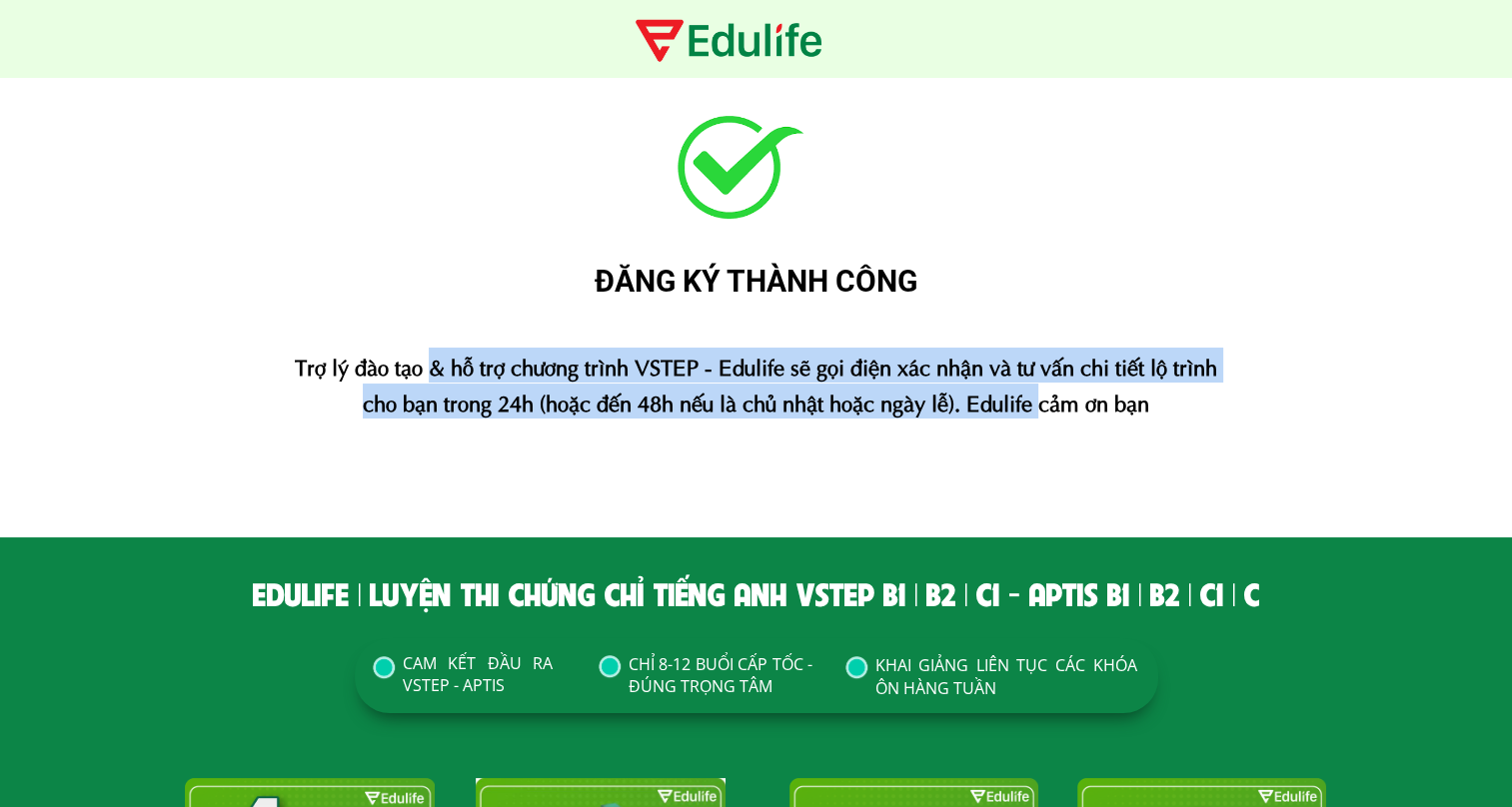 drag, startPoint x: 1035, startPoint y: 408, endPoint x: 427, endPoint y: 364, distance: 609.59 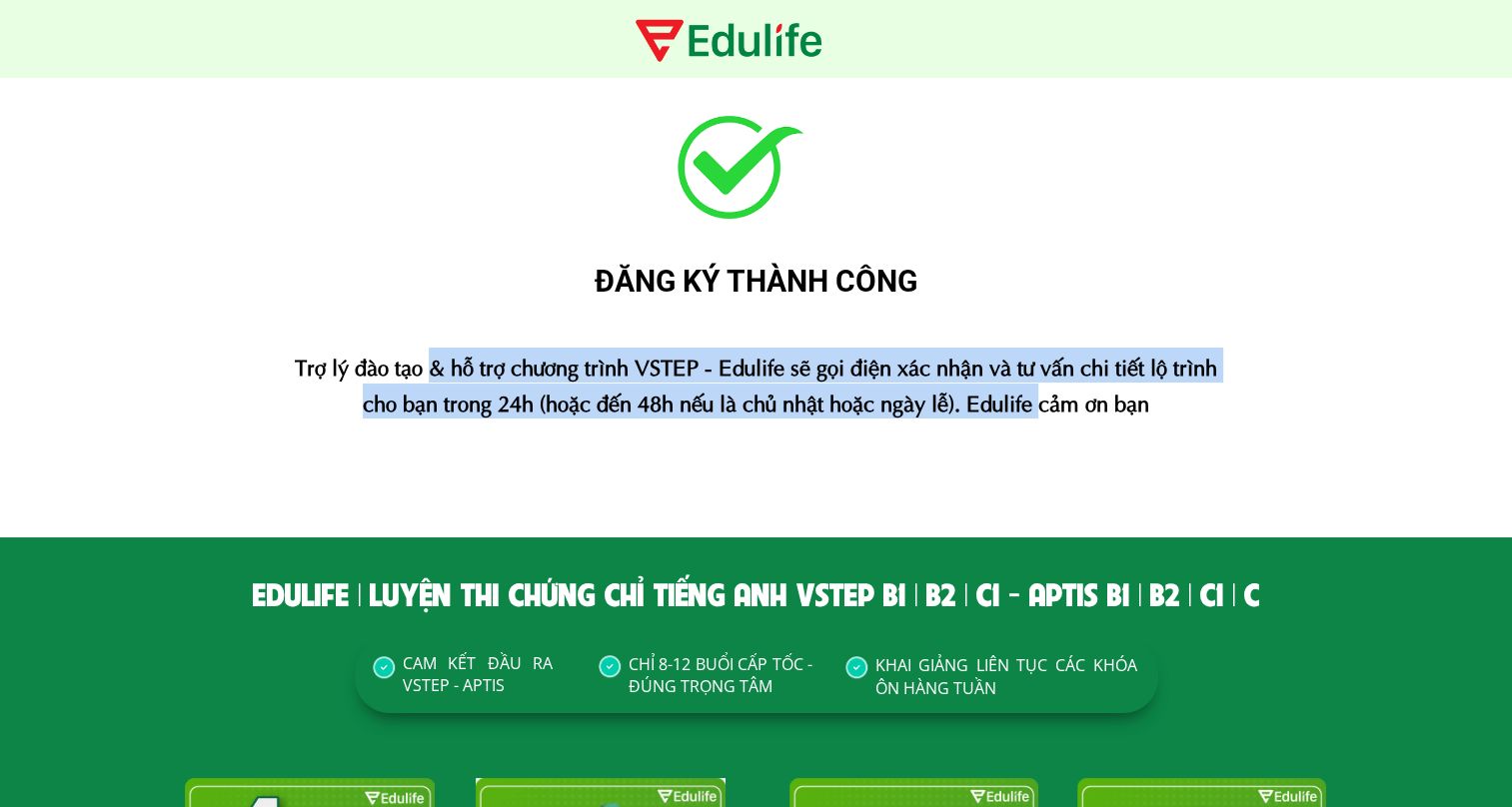 click on "Trợ lý đào tạo & hỗ trợ chương trình VSTEP - Edulife sẽ gọi điện xác nhận và tư vấn chi tiết lộ trình cho bạn trong 24h (hoặc đến 48h nếu là chủ nhật hoặc ngày lễ). Edulife cảm ơn bạn" at bounding box center (756, 383) 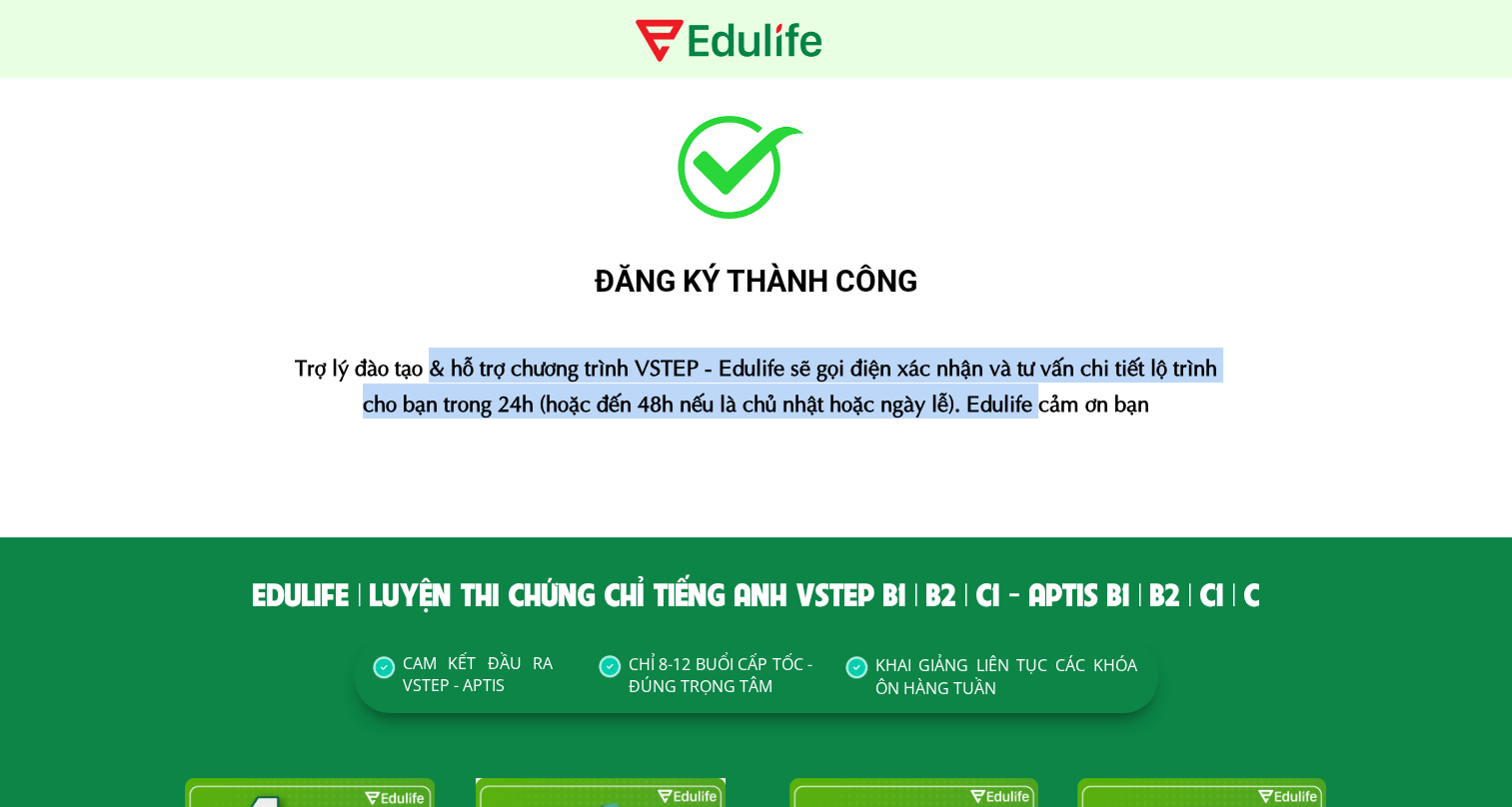 drag, startPoint x: 427, startPoint y: 364, endPoint x: 435, endPoint y: 384, distance: 21.540659 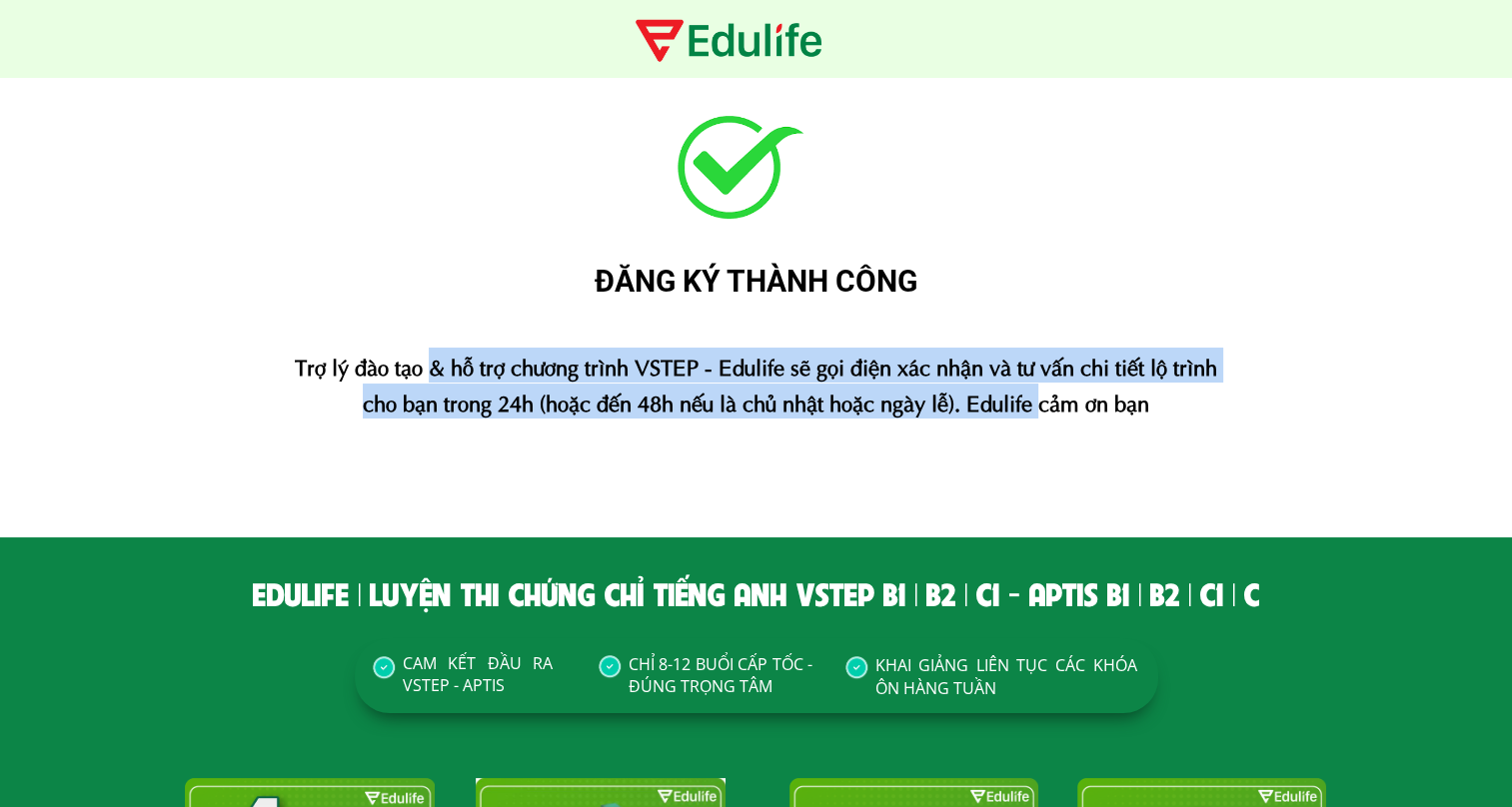 click on "Trợ lý đào tạo & hỗ trợ chương trình VSTEP - Edulife sẽ gọi điện xác nhận và tư vấn chi tiết lộ trình cho bạn trong 24h (hoặc đến 48h nếu là chủ nhật hoặc ngày lễ). Edulife cảm ơn bạn" at bounding box center [756, 383] 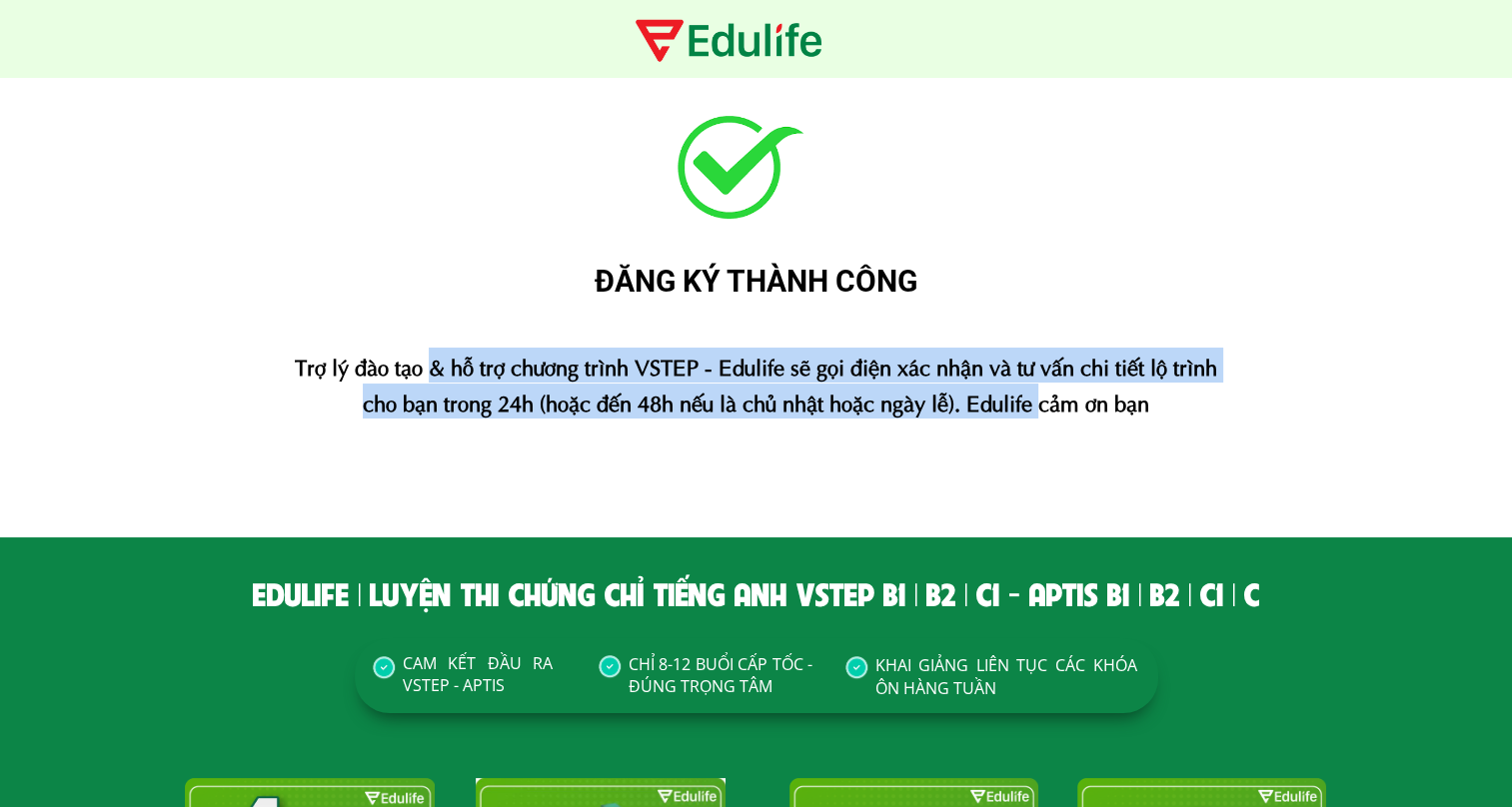 click on "Trợ lý đào tạo & hỗ trợ chương trình VSTEP - Edulife sẽ gọi điện xác nhận và tư vấn chi tiết lộ trình cho bạn trong 24h (hoặc đến 48h nếu là chủ nhật hoặc ngày lễ). Edulife cảm ơn bạn" at bounding box center (756, 383) 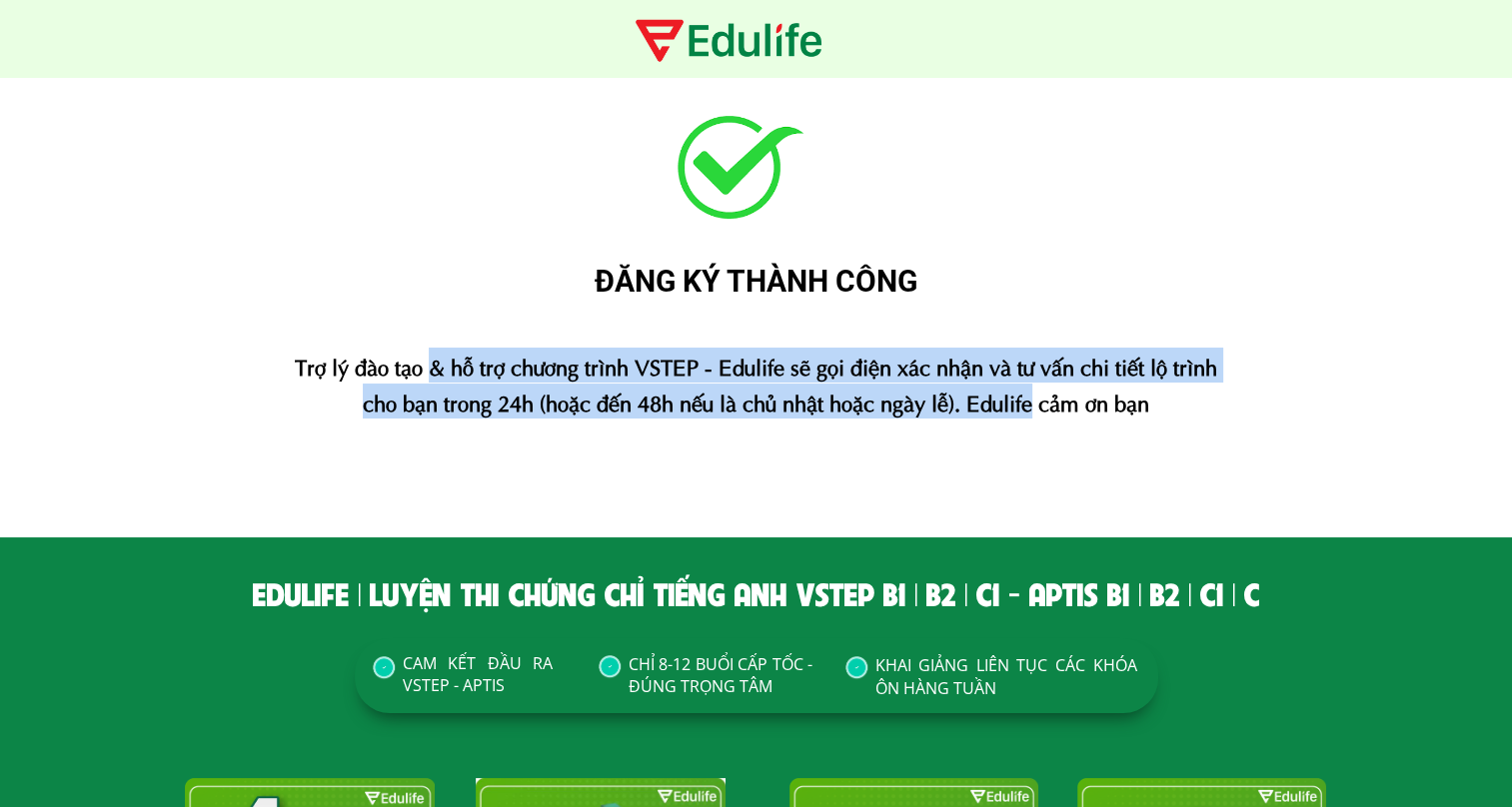 drag, startPoint x: 423, startPoint y: 372, endPoint x: 1030, endPoint y: 388, distance: 607.2108 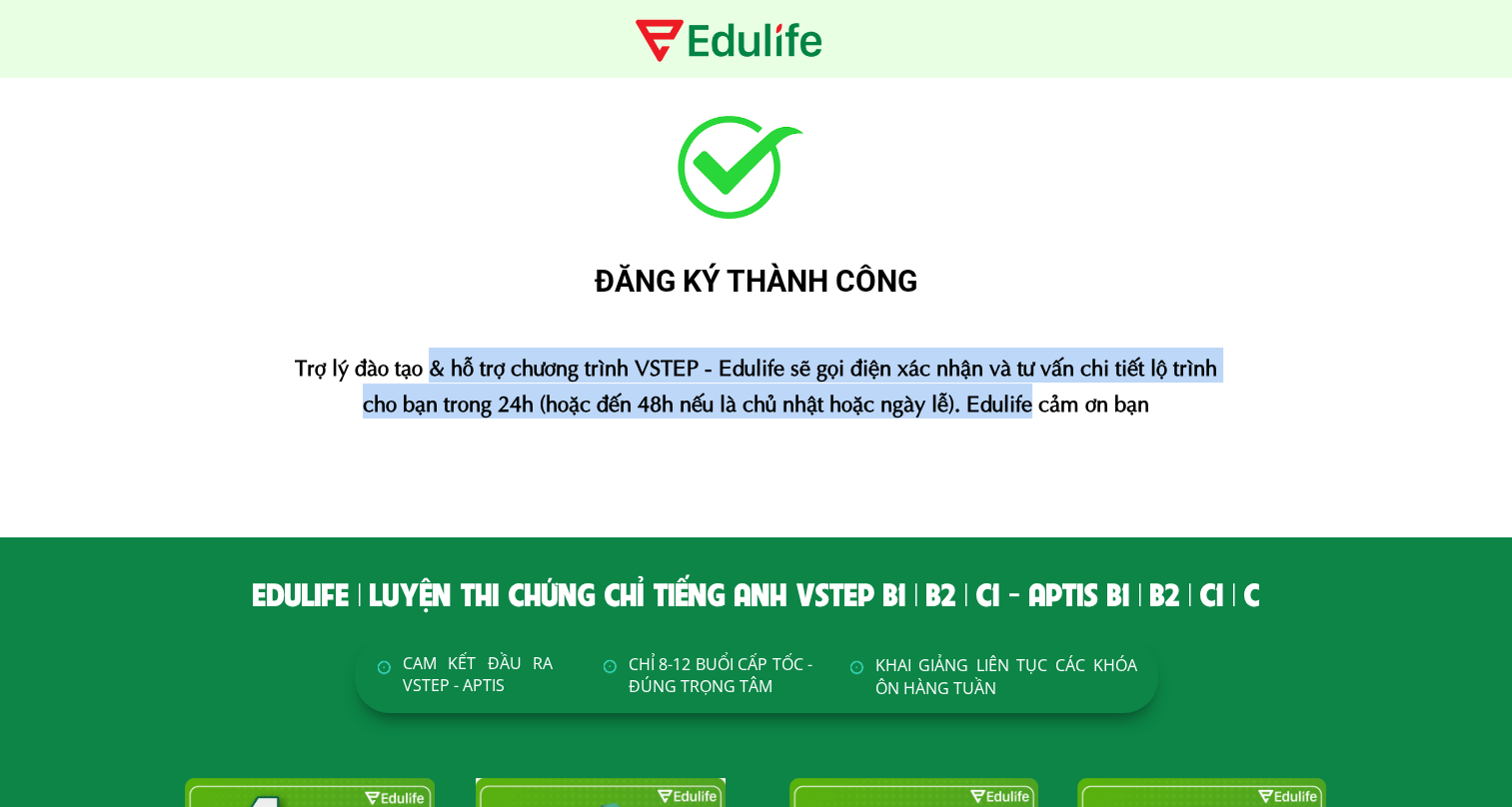 click on "Trợ lý đào tạo & hỗ trợ chương trình VSTEP - Edulife sẽ gọi điện xác nhận và tư vấn chi tiết lộ trình cho bạn trong 24h (hoặc đến 48h nếu là chủ nhật hoặc ngày lễ). Edulife cảm ơn bạn" at bounding box center [756, 383] 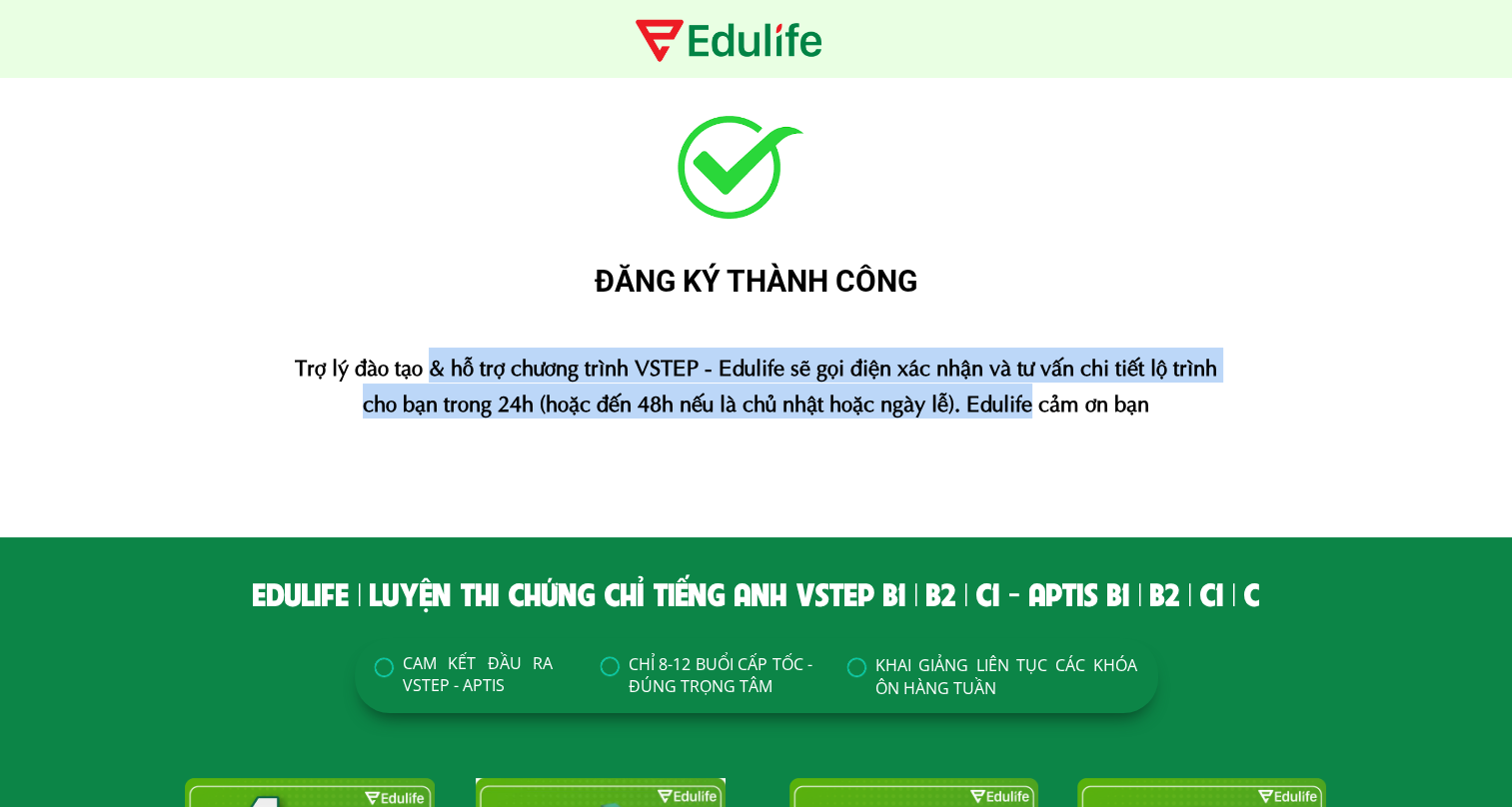 drag, startPoint x: 1030, startPoint y: 388, endPoint x: 1034, endPoint y: 403, distance: 15.524175 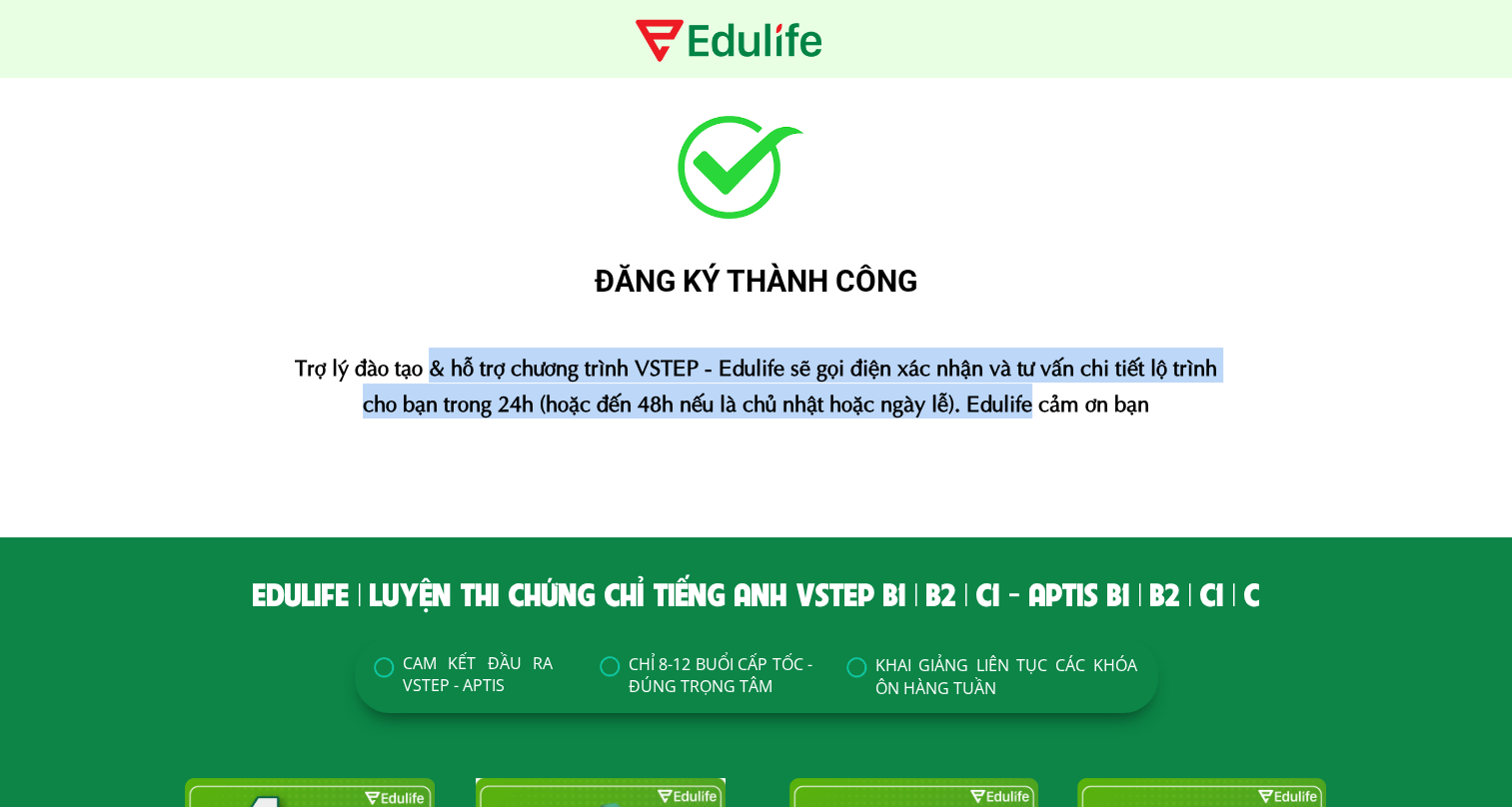 click on "Trợ lý đào tạo & hỗ trợ chương trình VSTEP - Edulife sẽ gọi điện xác nhận và tư vấn chi tiết lộ trình cho bạn trong 24h (hoặc đến 48h nếu là chủ nhật hoặc ngày lễ). Edulife cảm ơn bạn" at bounding box center [756, 383] 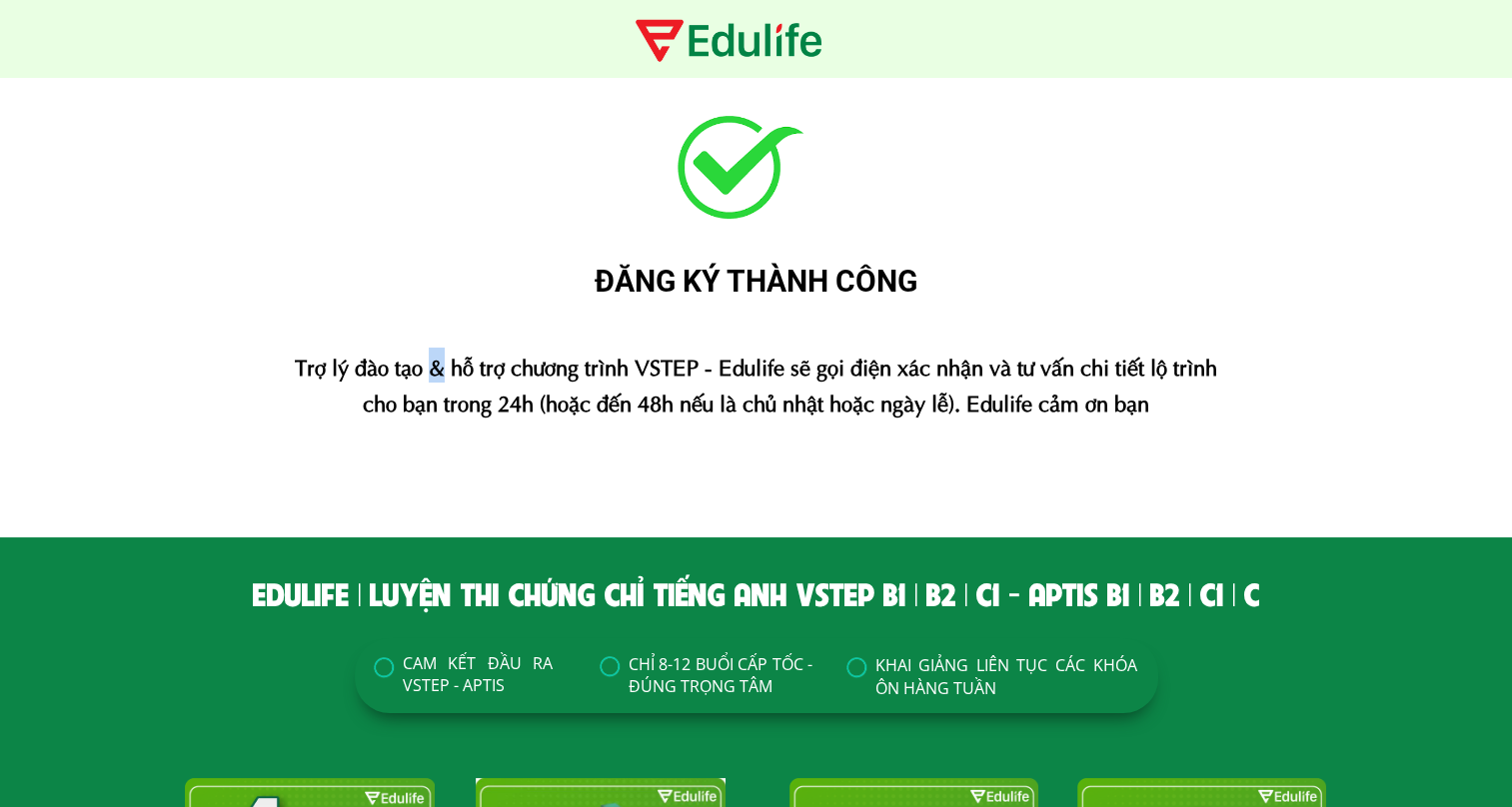 drag, startPoint x: 1034, startPoint y: 403, endPoint x: 420, endPoint y: 372, distance: 614.7821 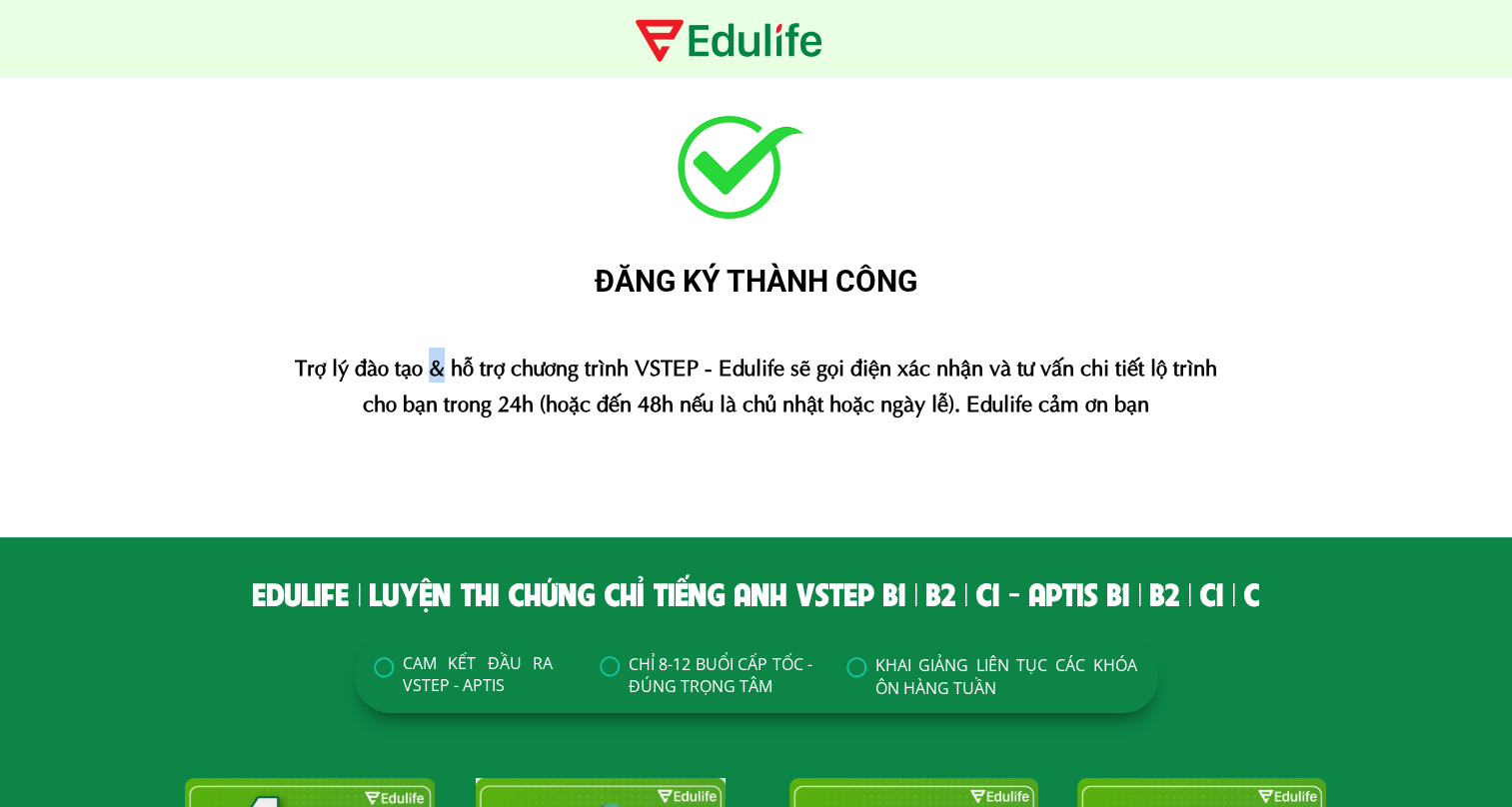 click on "Trợ lý đào tạo & hỗ trợ chương trình VSTEP - Edulife sẽ gọi điện xác nhận và tư vấn chi tiết lộ trình cho bạn trong 24h (hoặc đến 48h nếu là chủ nhật hoặc ngày lễ). Edulife cảm ơn bạn" at bounding box center (756, 383) 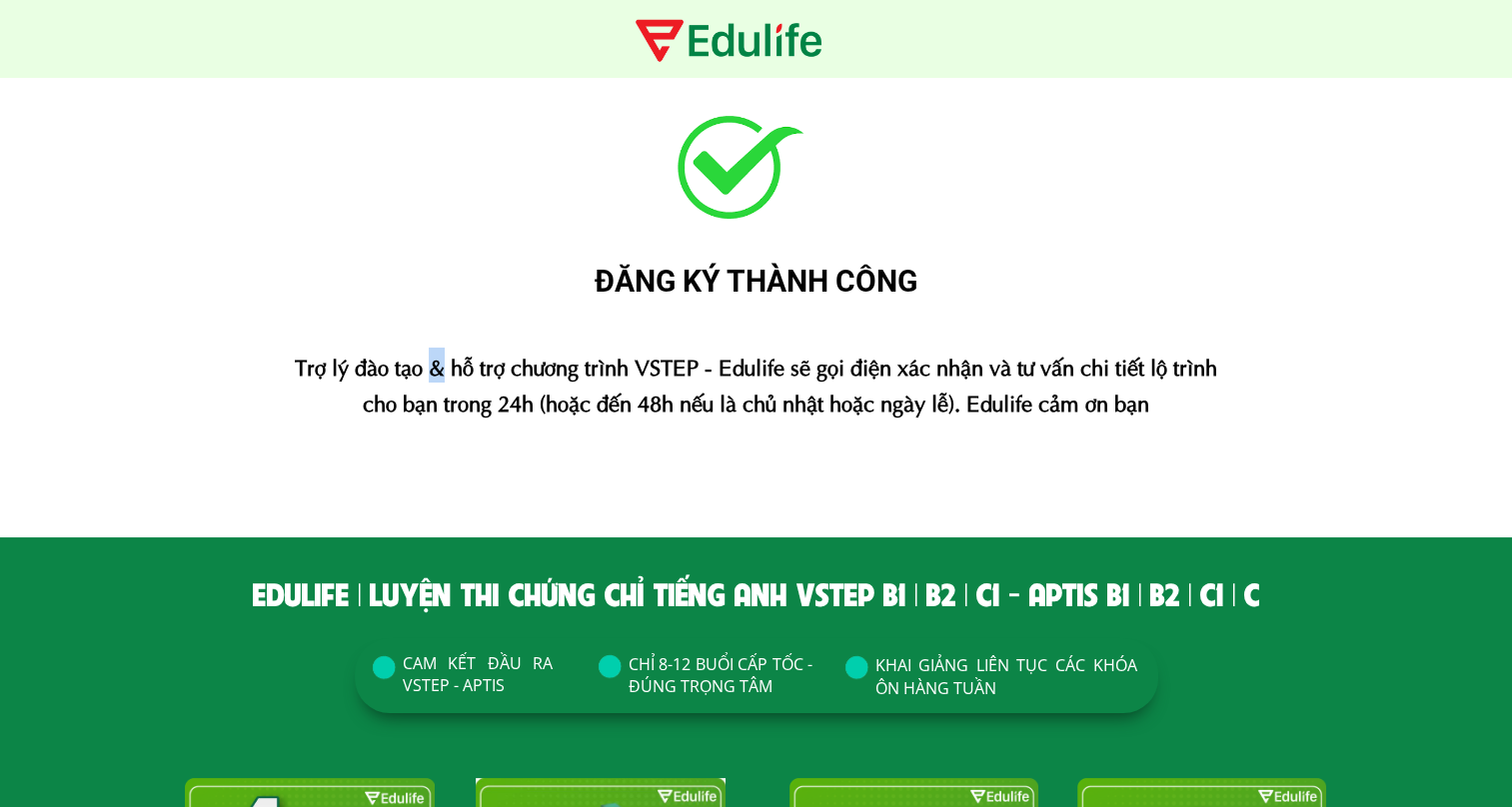 click on "Trợ lý đào tạo & hỗ trợ chương trình VSTEP - Edulife sẽ gọi điện xác nhận và tư vấn chi tiết lộ trình cho bạn trong 24h (hoặc đến 48h nếu là chủ nhật hoặc ngày lễ). Edulife cảm ơn bạn" at bounding box center [756, 383] 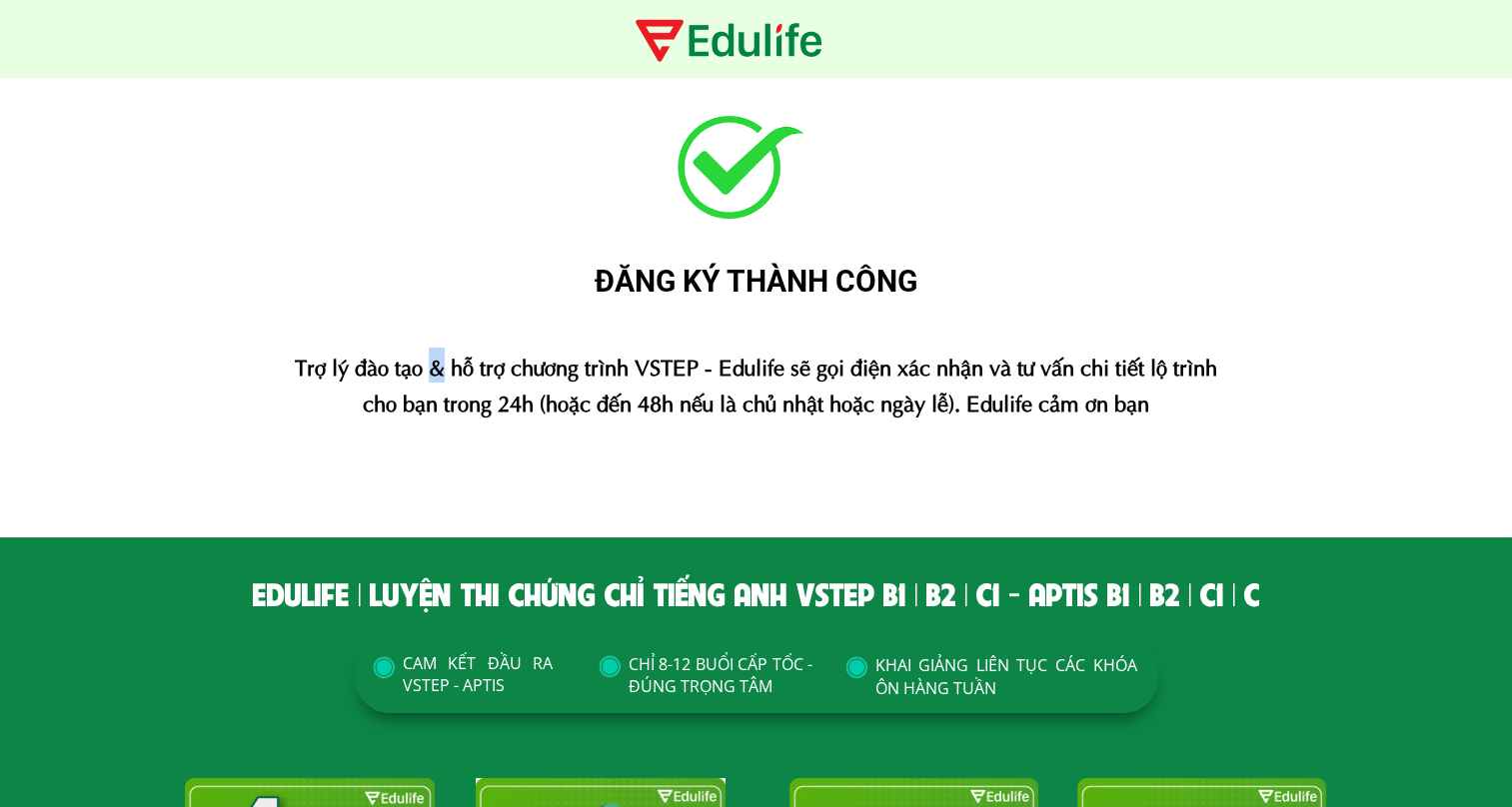 drag, startPoint x: 420, startPoint y: 372, endPoint x: 429, endPoint y: 377, distance: 10.29563 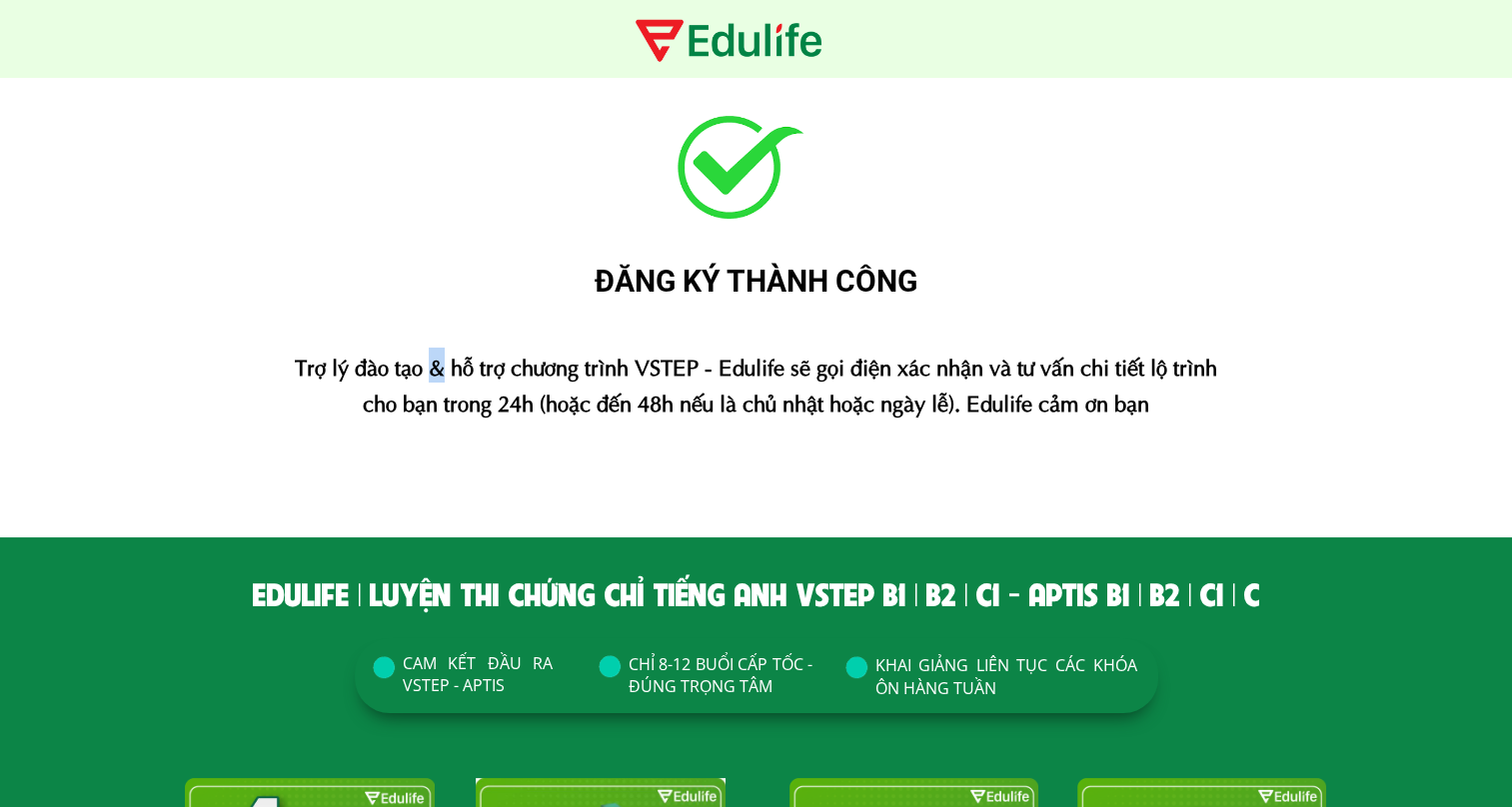 click on "Trợ lý đào tạo & hỗ trợ chương trình VSTEP - Edulife sẽ gọi điện xác nhận và tư vấn chi tiết lộ trình cho bạn trong 24h (hoặc đến 48h nếu là chủ nhật hoặc ngày lễ). Edulife cảm ơn bạn" at bounding box center [756, 383] 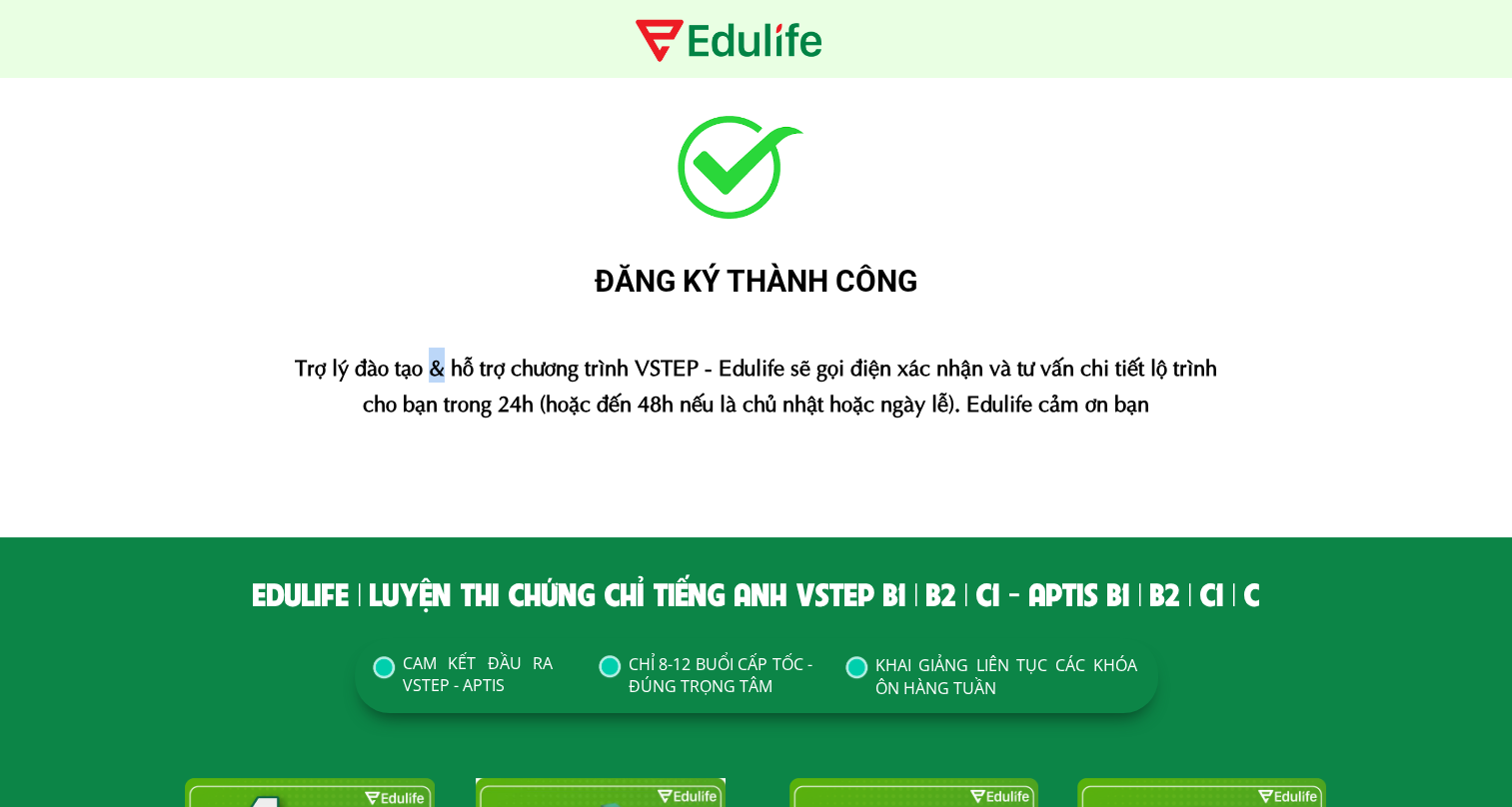 click on "Trợ lý đào tạo & hỗ trợ chương trình VSTEP - Edulife sẽ gọi điện xác nhận và tư vấn chi tiết lộ trình cho bạn trong 24h (hoặc đến 48h nếu là chủ nhật hoặc ngày lễ). Edulife cảm ơn bạn" at bounding box center [756, 383] 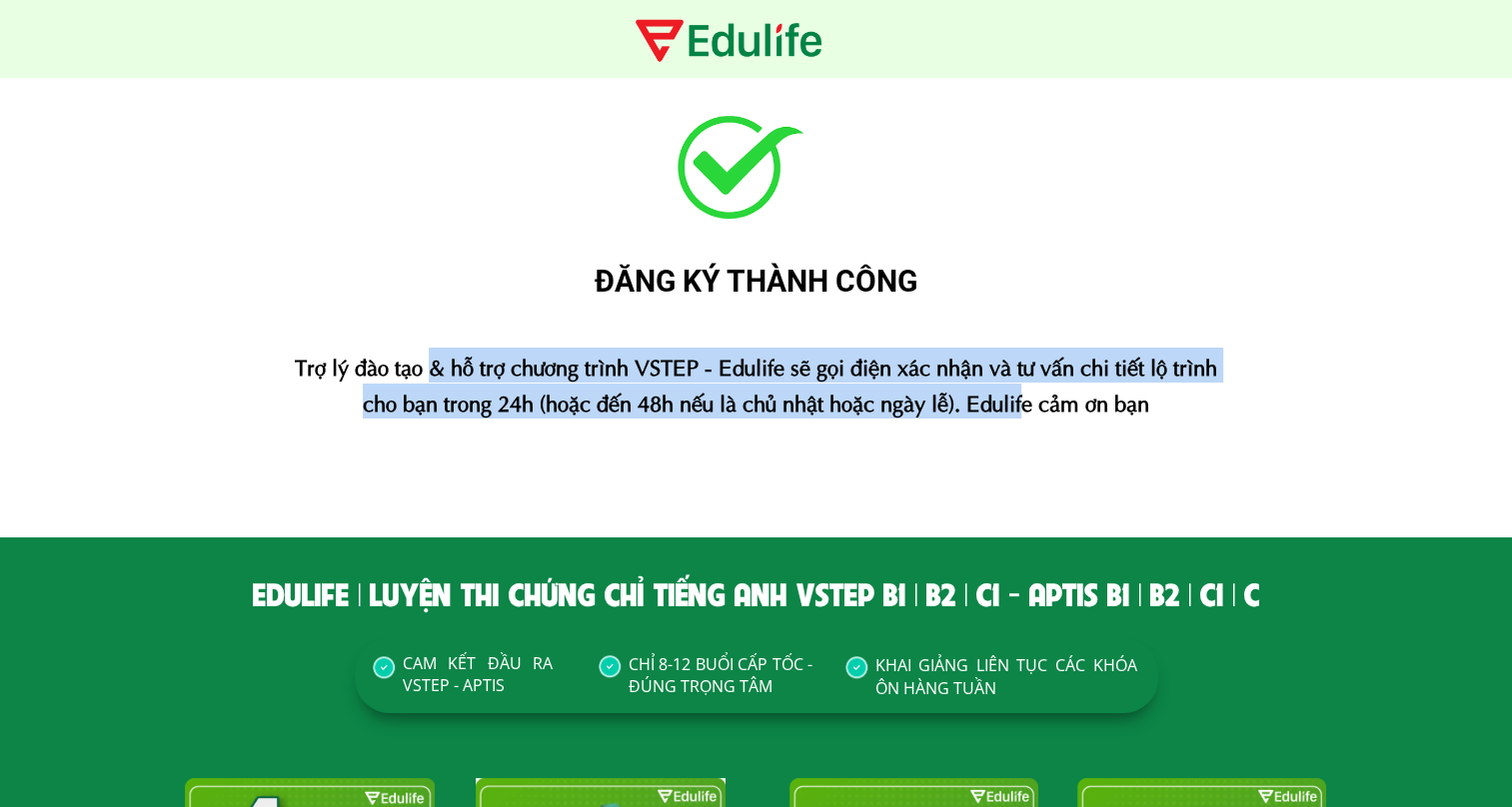 drag, startPoint x: 426, startPoint y: 372, endPoint x: 1028, endPoint y: 391, distance: 602.29976 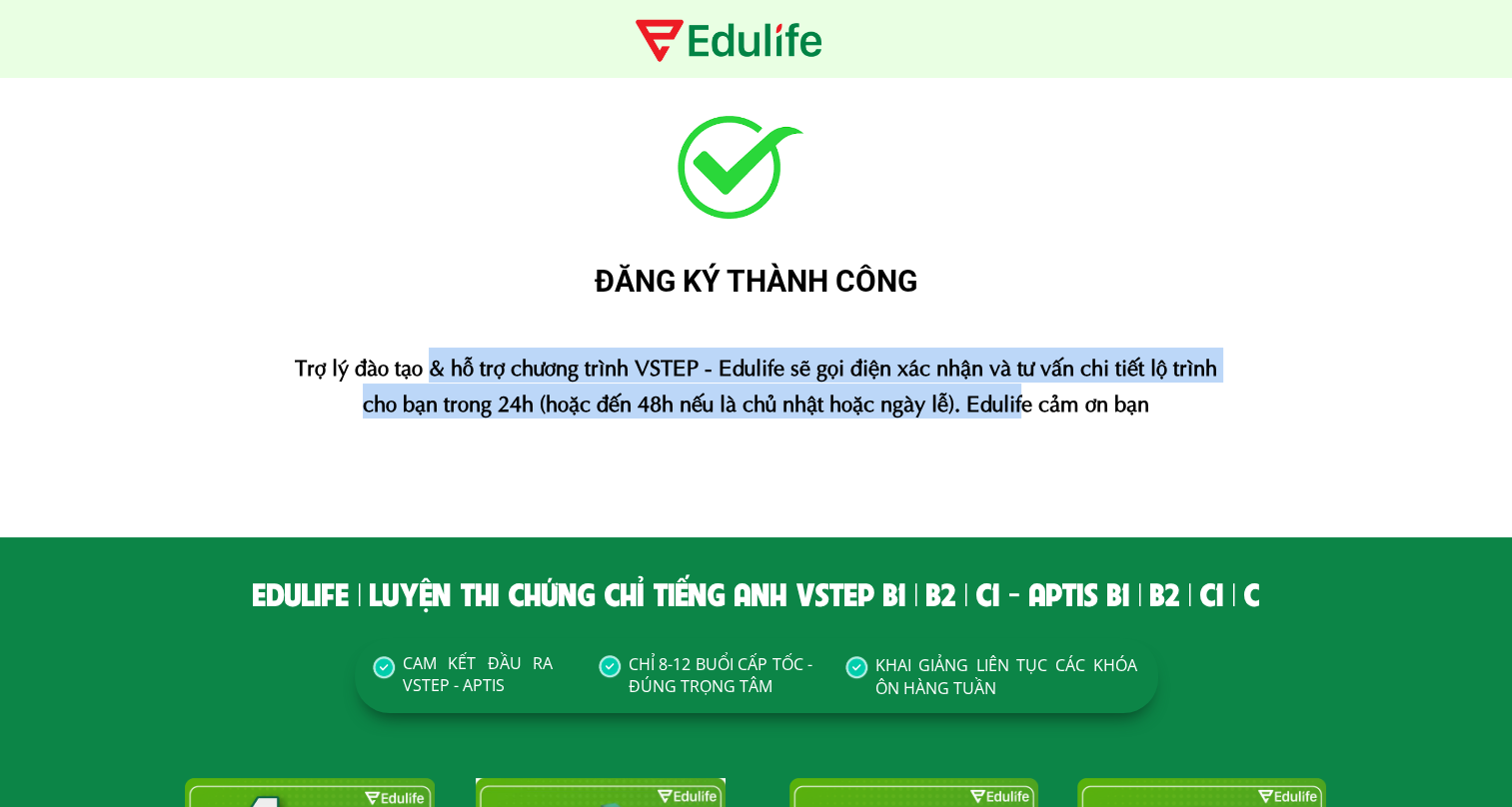 click on "Trợ lý đào tạo & hỗ trợ chương trình VSTEP - Edulife sẽ gọi điện xác nhận và tư vấn chi tiết lộ trình cho bạn trong 24h (hoặc đến 48h nếu là chủ nhật hoặc ngày lễ). Edulife cảm ơn bạn" at bounding box center (756, 383) 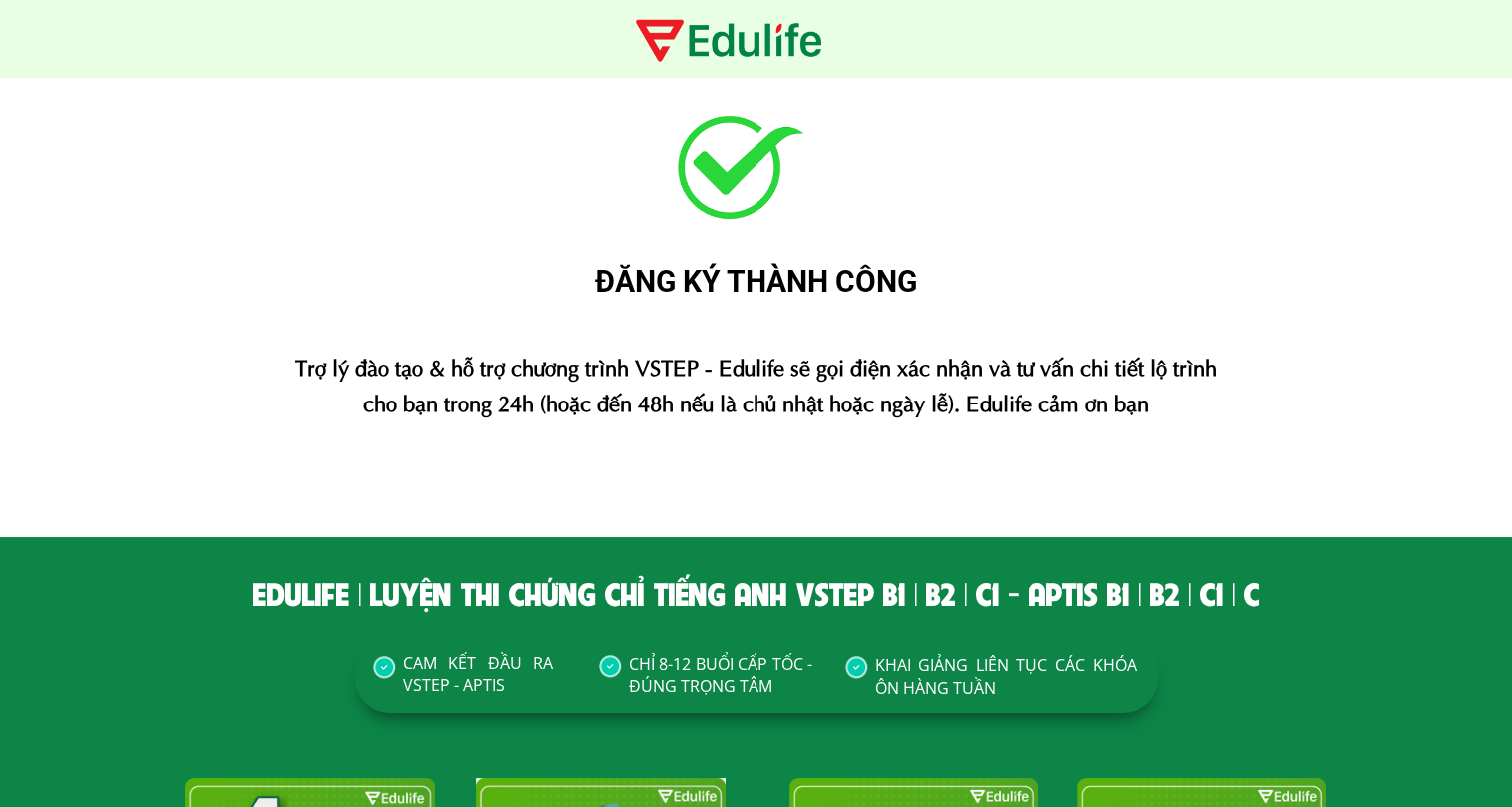 drag, startPoint x: 1028, startPoint y: 391, endPoint x: 1034, endPoint y: 405, distance: 15.231546 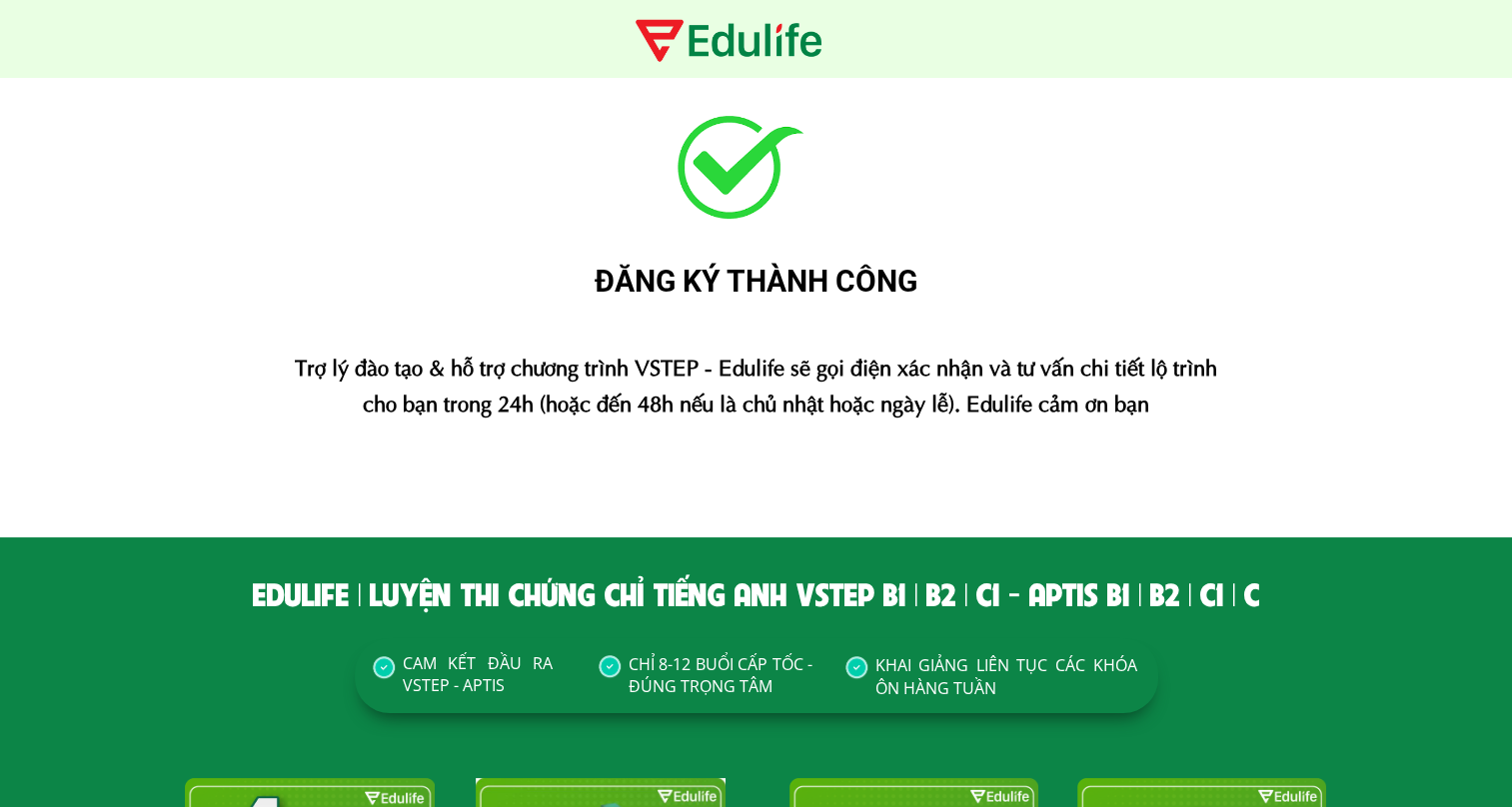 click on "Trợ lý đào tạo & hỗ trợ chương trình VSTEP - Edulife sẽ gọi điện xác nhận và tư vấn chi tiết lộ trình cho bạn trong 24h (hoặc đến 48h nếu là chủ nhật hoặc ngày lễ). Edulife cảm ơn bạn" at bounding box center (756, 383) 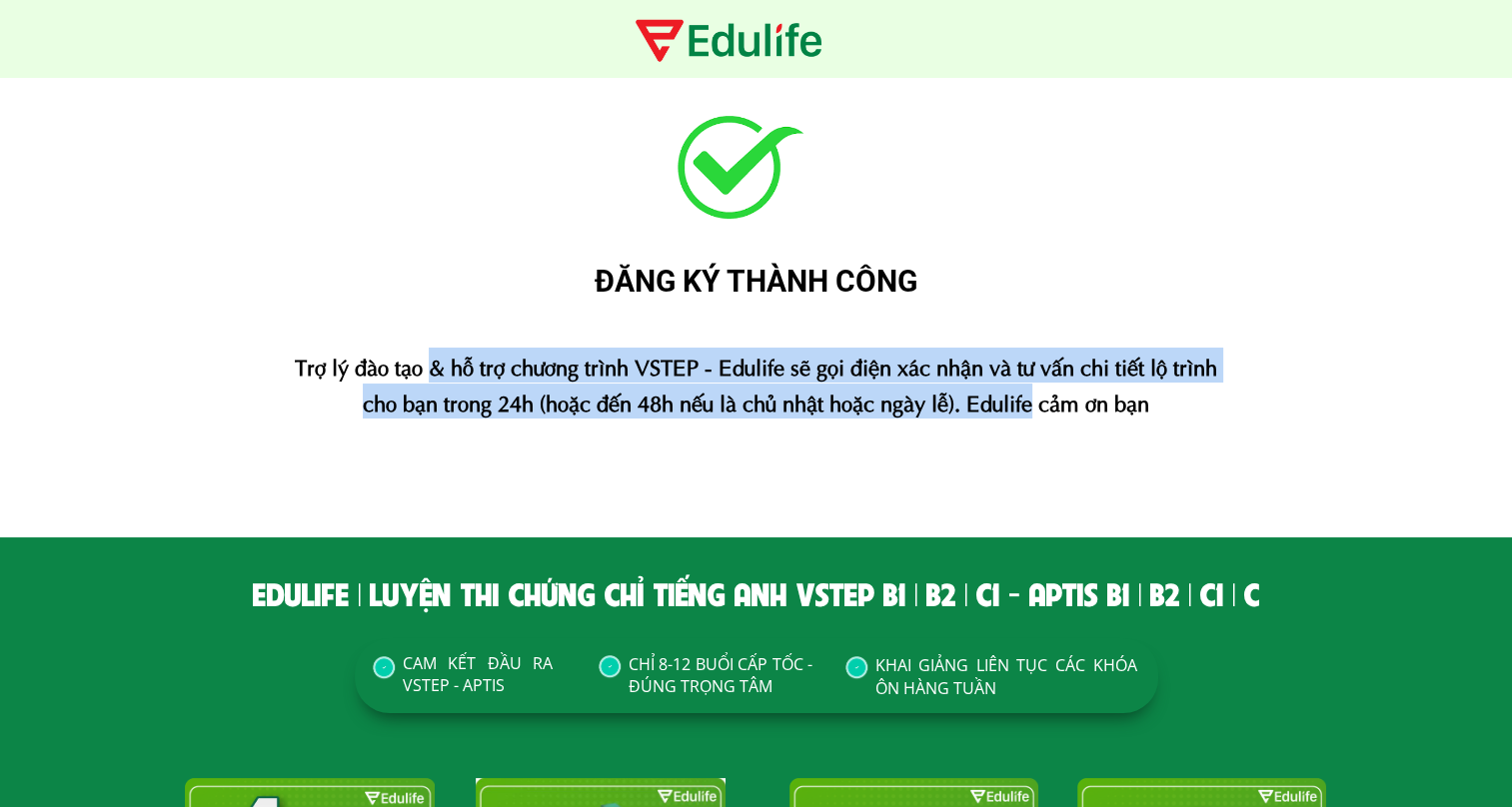 drag, startPoint x: 1035, startPoint y: 405, endPoint x: 424, endPoint y: 362, distance: 612.51122 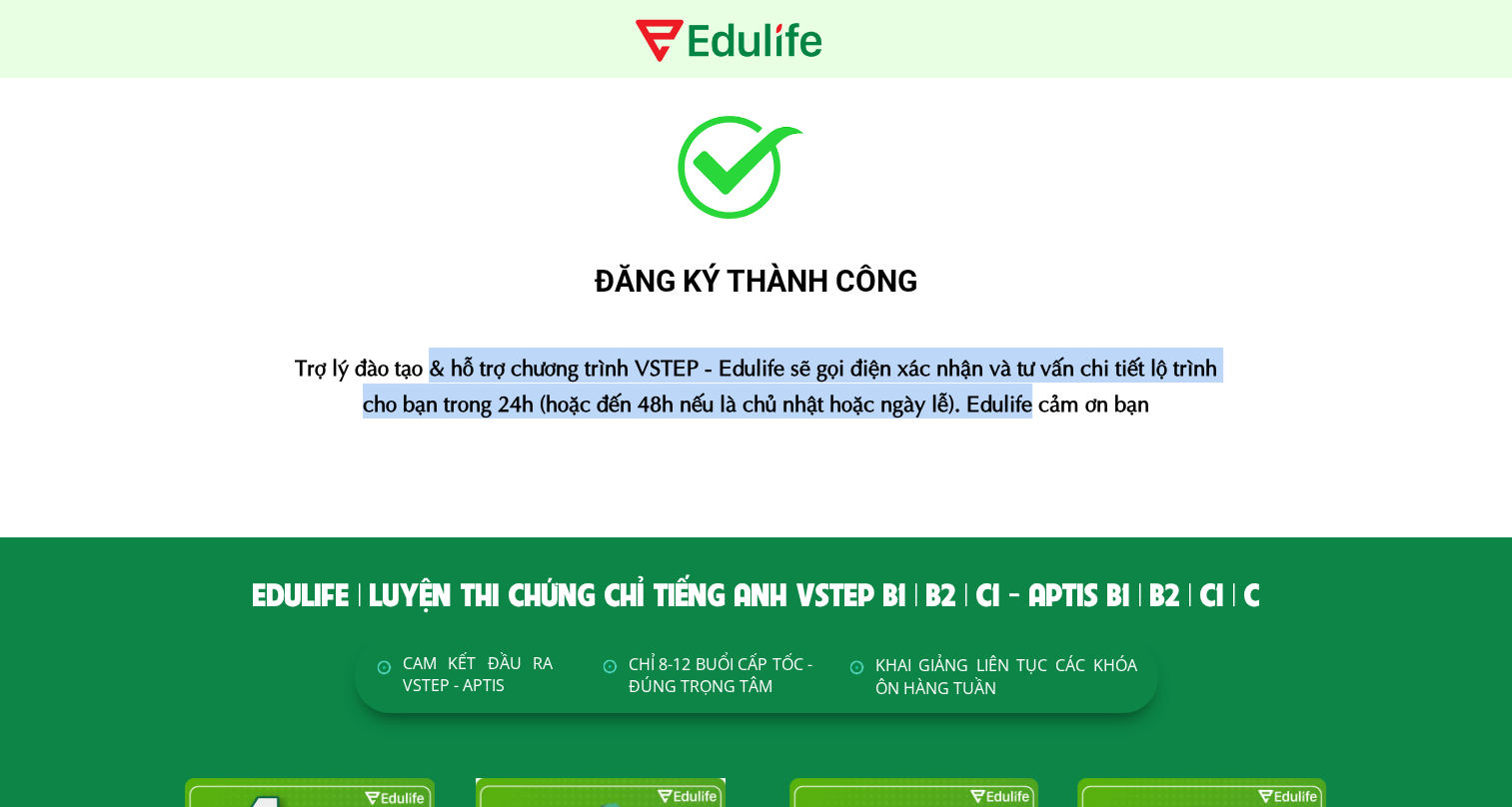 click on "Trợ lý đào tạo & hỗ trợ chương trình VSTEP - Edulife sẽ gọi điện xác nhận và tư vấn chi tiết lộ trình cho bạn trong 24h (hoặc đến 48h nếu là chủ nhật hoặc ngày lễ). Edulife cảm ơn bạn" at bounding box center [756, 383] 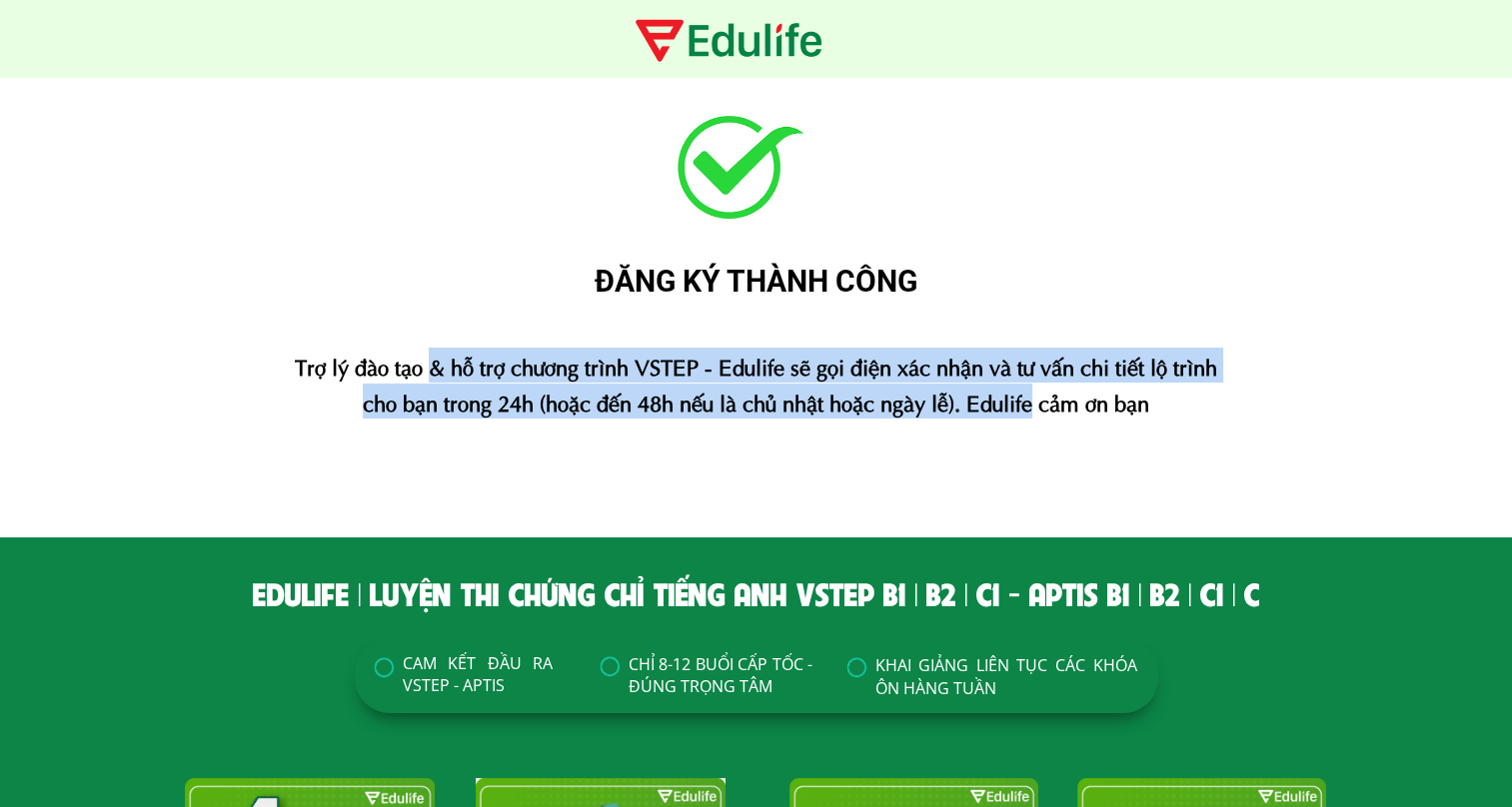 drag, startPoint x: 424, startPoint y: 362, endPoint x: 432, endPoint y: 377, distance: 17 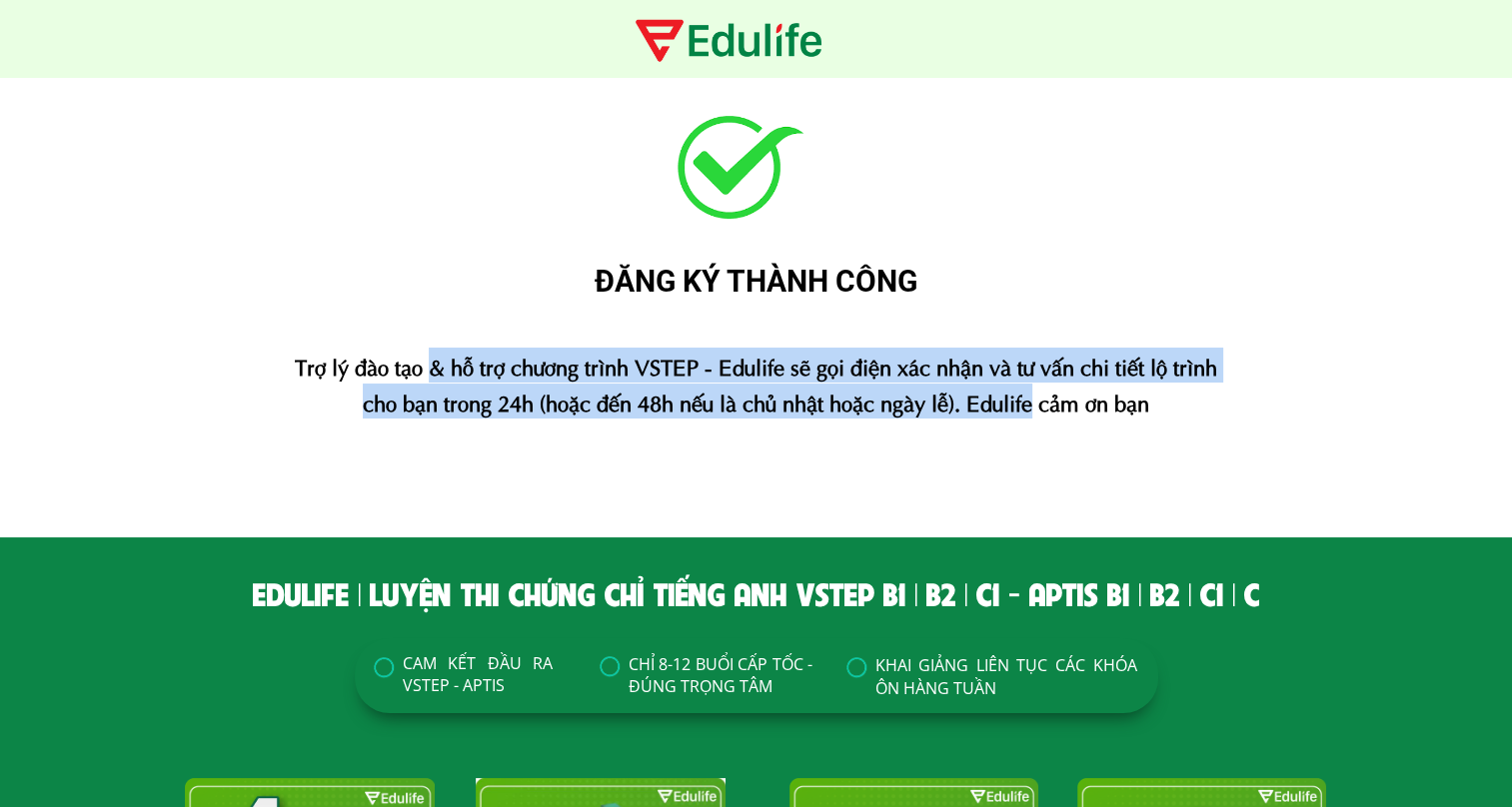 click on "Trợ lý đào tạo & hỗ trợ chương trình VSTEP - Edulife sẽ gọi điện xác nhận và tư vấn chi tiết lộ trình cho bạn trong 24h (hoặc đến 48h nếu là chủ nhật hoặc ngày lễ). Edulife cảm ơn bạn" at bounding box center [756, 383] 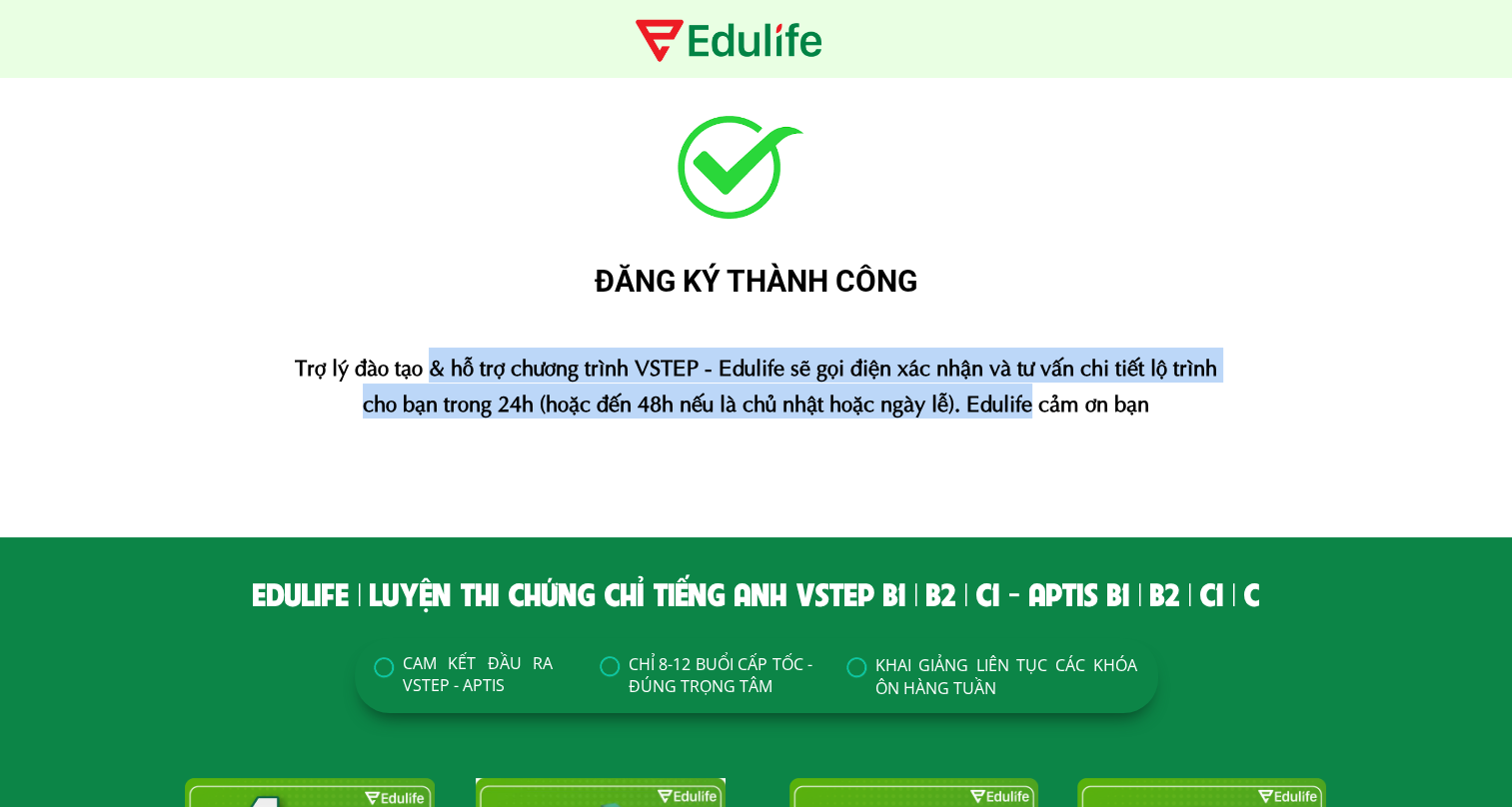 click on "Trợ lý đào tạo & hỗ trợ chương trình VSTEP - Edulife sẽ gọi điện xác nhận và tư vấn chi tiết lộ trình cho bạn trong 24h (hoặc đến 48h nếu là chủ nhật hoặc ngày lễ). Edulife cảm ơn bạn" at bounding box center (756, 383) 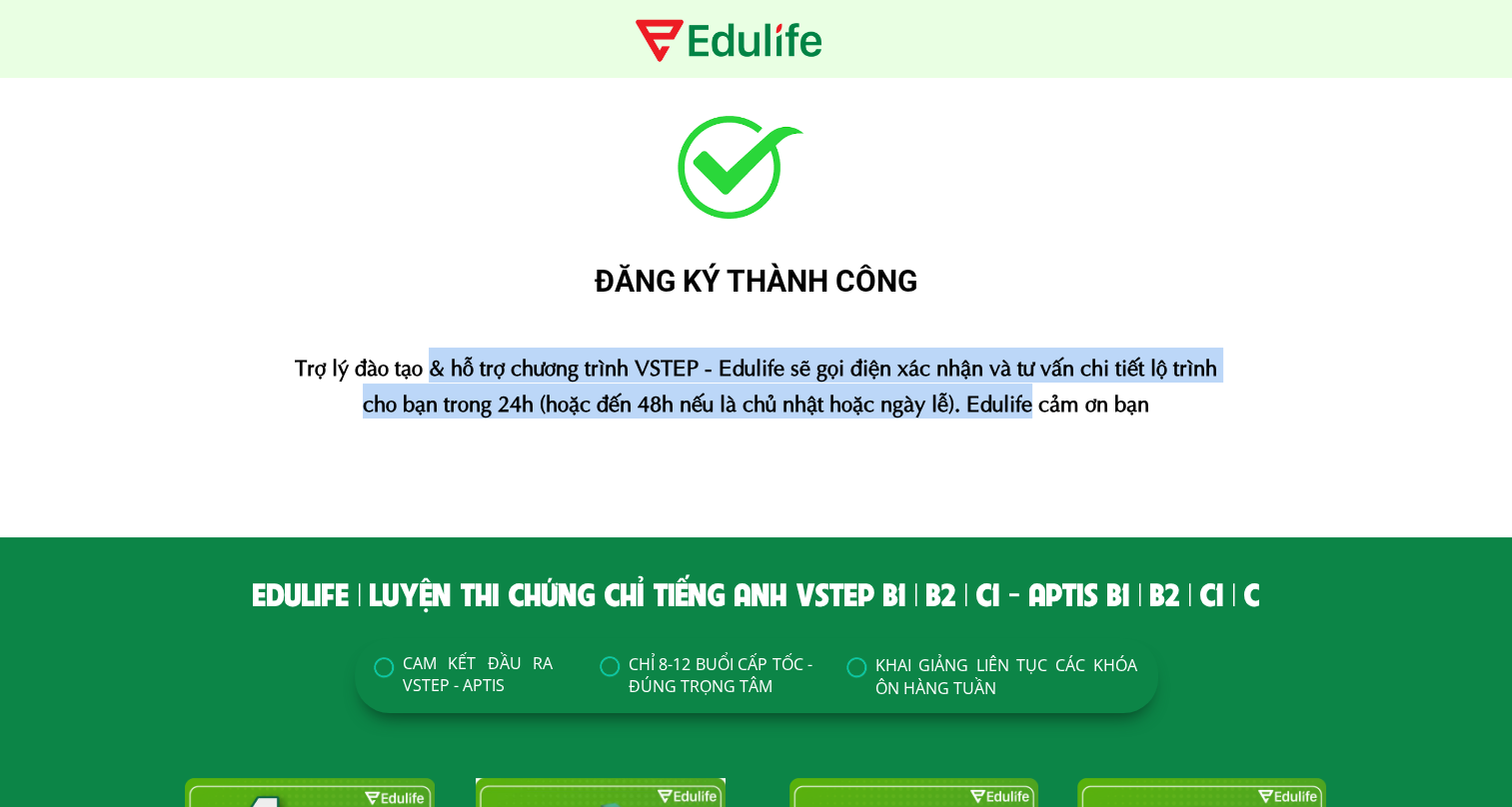 drag, startPoint x: 420, startPoint y: 366, endPoint x: 1019, endPoint y: 386, distance: 599.3338 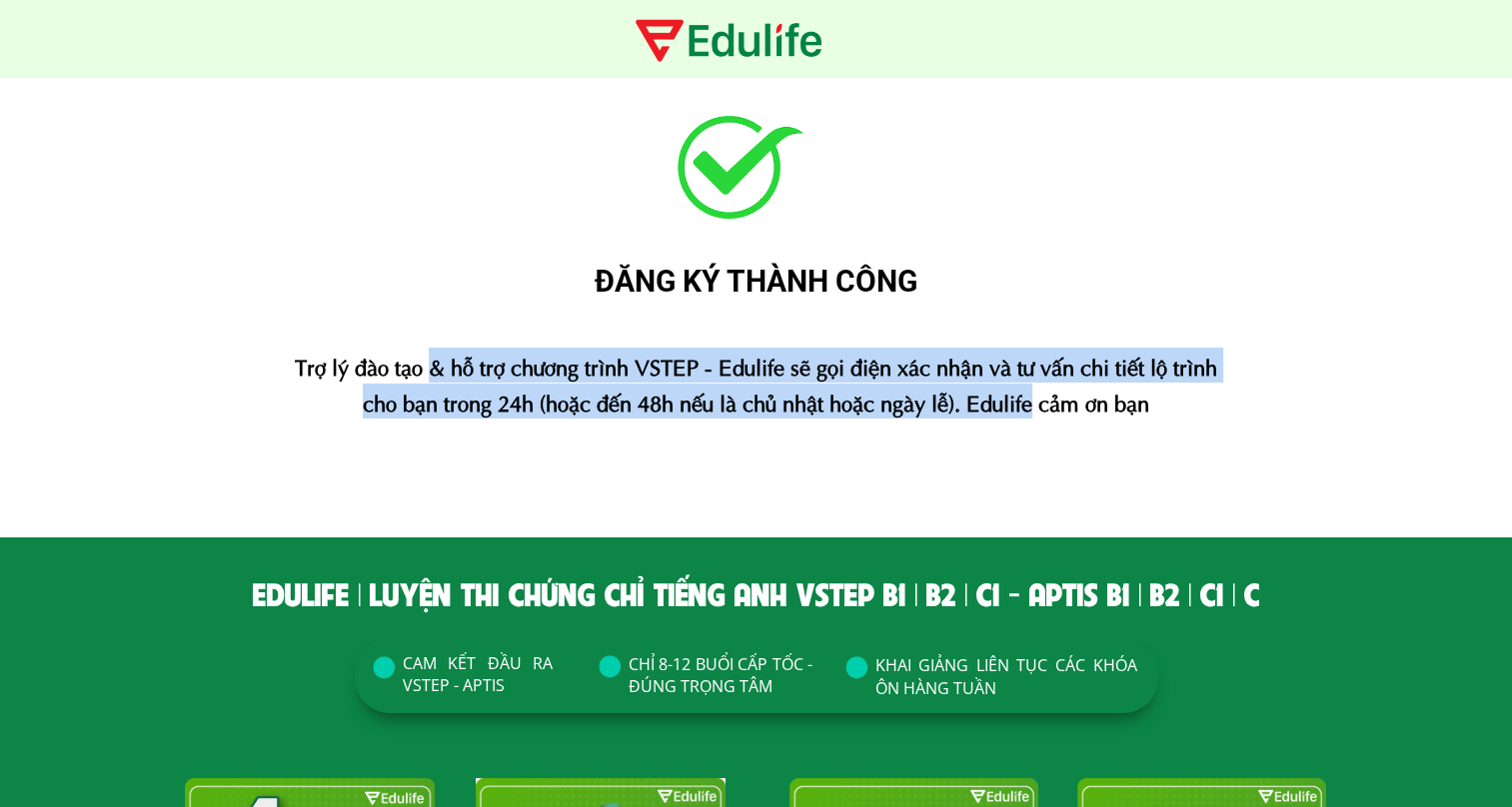 drag, startPoint x: 1019, startPoint y: 386, endPoint x: 1011, endPoint y: 404, distance: 19.697716 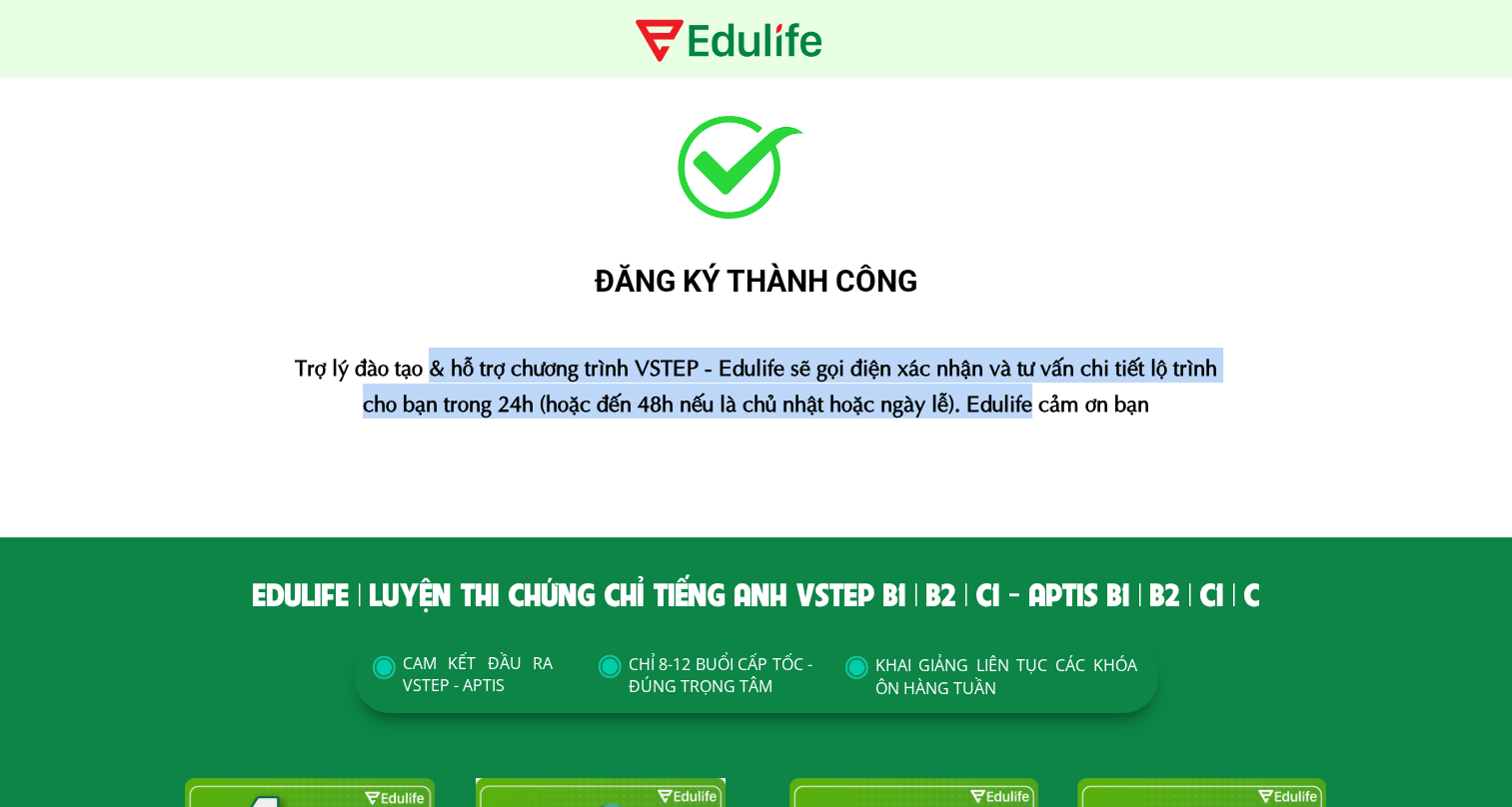 click on "Trợ lý đào tạo & hỗ trợ chương trình VSTEP - Edulife sẽ gọi điện xác nhận và tư vấn chi tiết lộ trình cho bạn trong 24h (hoặc đến 48h nếu là chủ nhật hoặc ngày lễ). Edulife cảm ơn bạn" at bounding box center [756, 383] 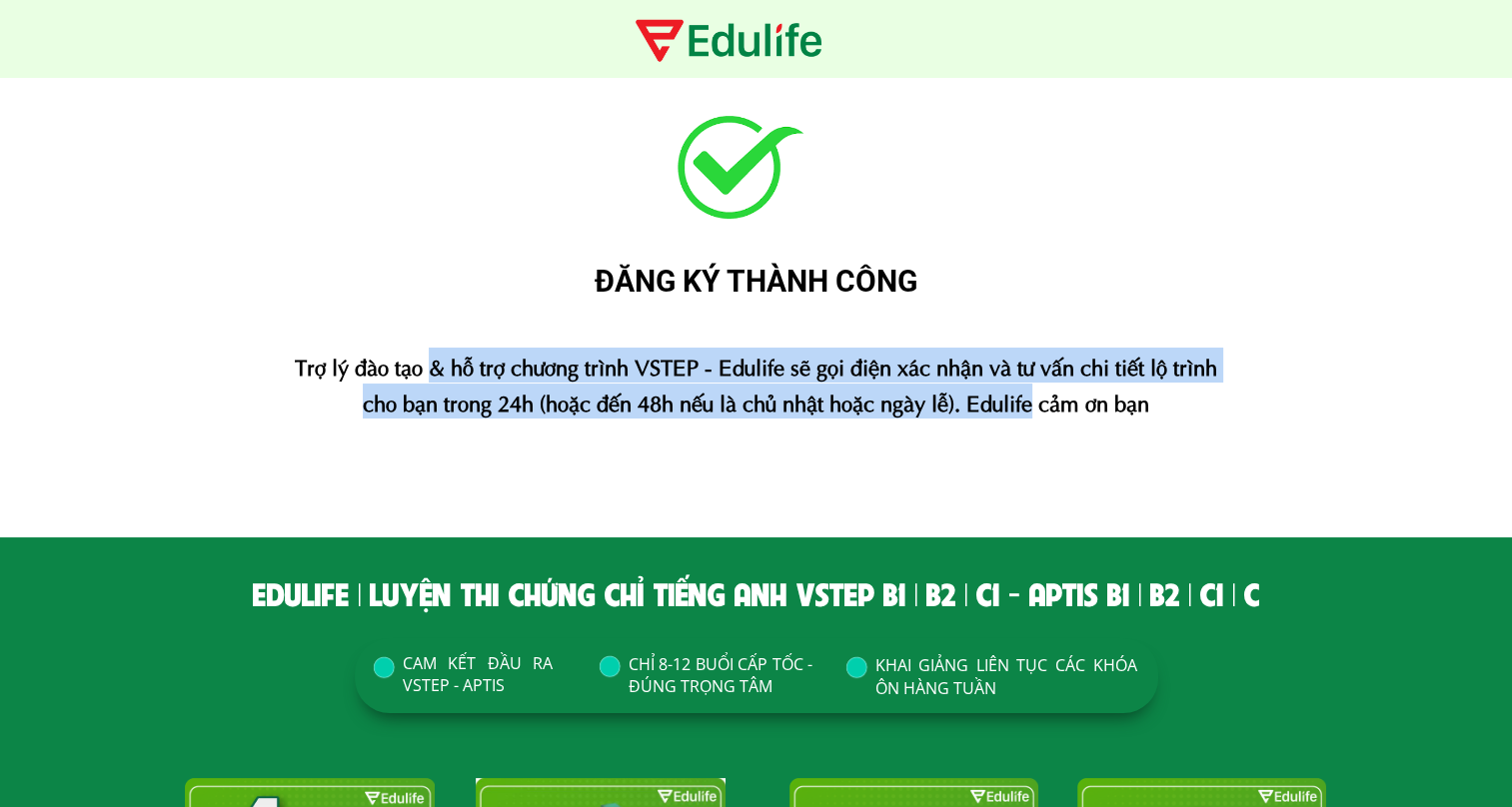 click on "Trợ lý đào tạo & hỗ trợ chương trình VSTEP - Edulife sẽ gọi điện xác nhận và tư vấn chi tiết lộ trình cho bạn trong 24h (hoặc đến 48h nếu là chủ nhật hoặc ngày lễ). Edulife cảm ơn bạn" at bounding box center [756, 383] 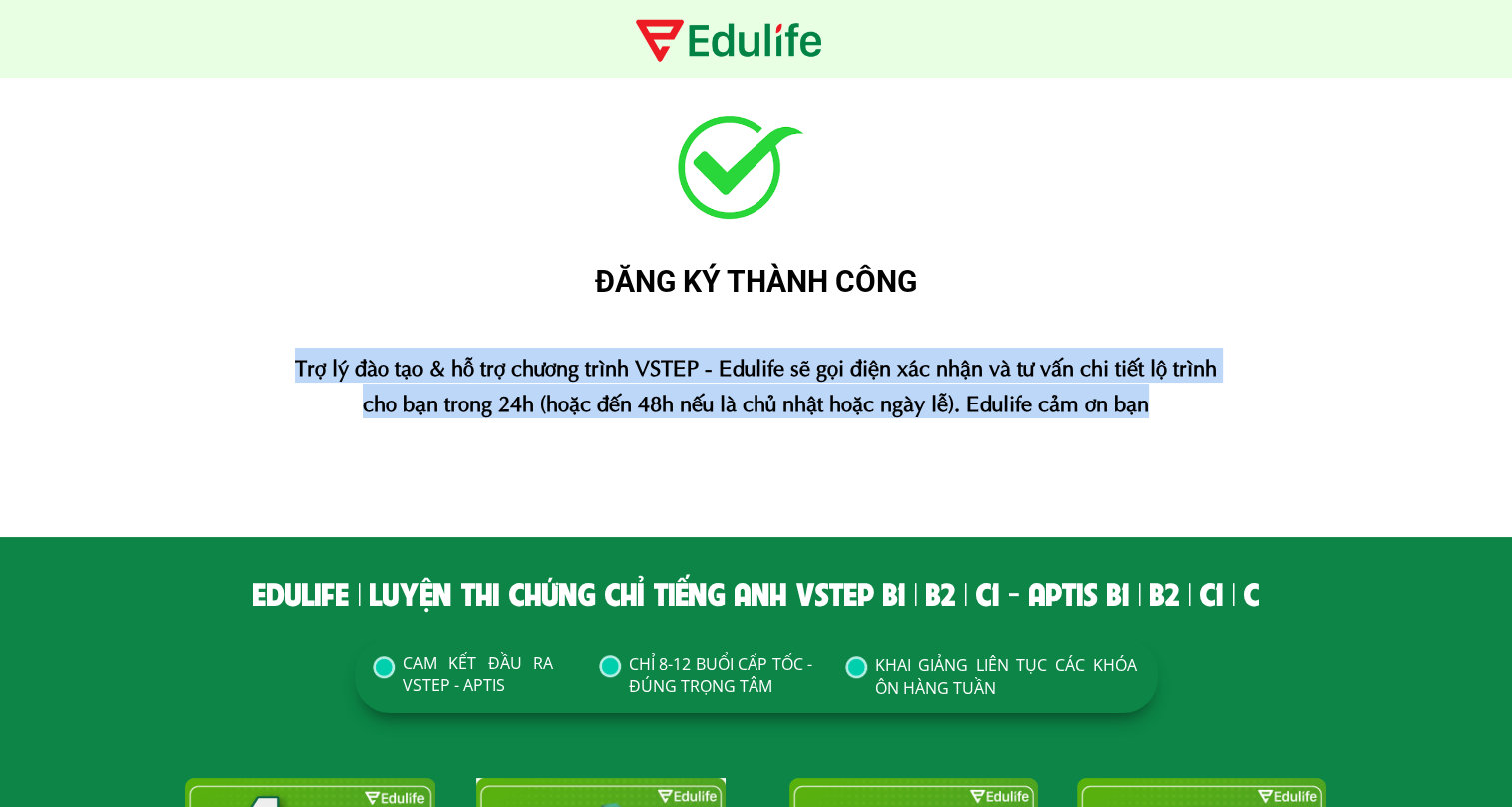 click on "Trợ lý đào tạo & hỗ trợ chương trình VSTEP - Edulife sẽ gọi điện xác nhận và tư vấn chi tiết lộ trình cho bạn trong 24h (hoặc đến 48h nếu là chủ nhật hoặc ngày lễ). Edulife cảm ơn bạn" at bounding box center [756, 383] 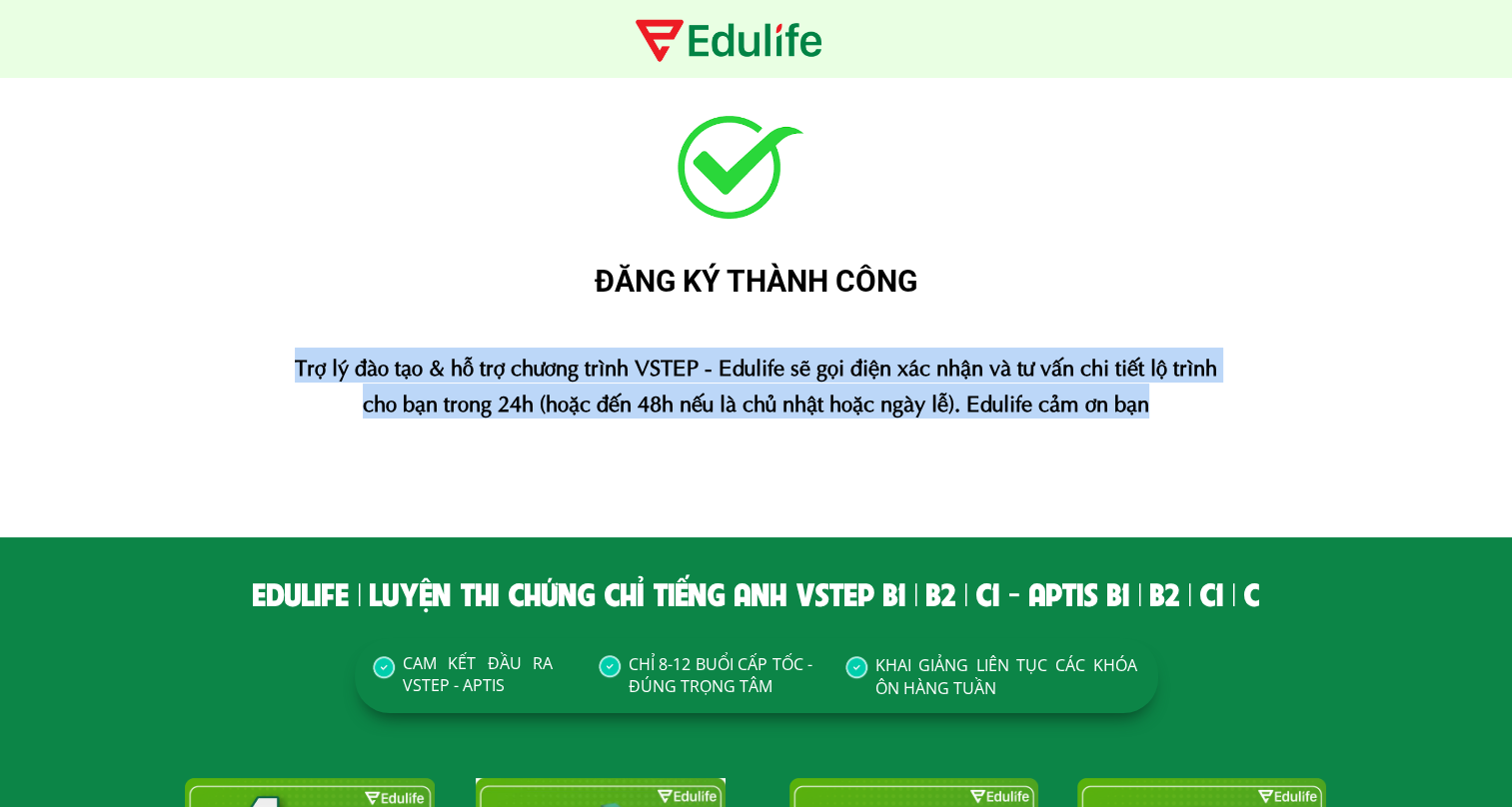 drag, startPoint x: 1011, startPoint y: 404, endPoint x: 826, endPoint y: 417, distance: 185.45619 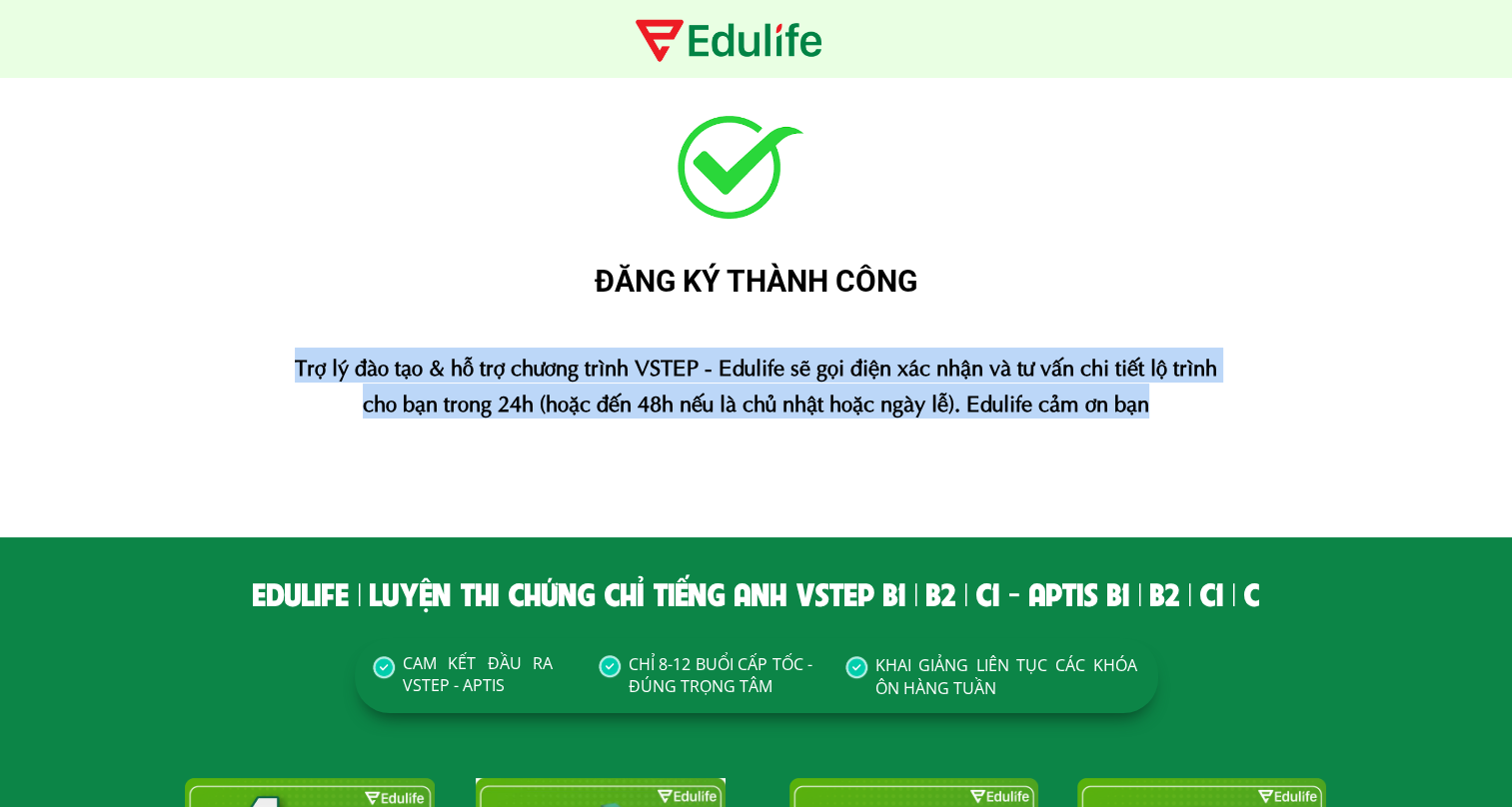 click on "Trợ lý đào tạo & hỗ trợ chương trình VSTEP - Edulife sẽ gọi điện xác nhận và tư vấn chi tiết lộ trình cho bạn trong 24h (hoặc đến 48h nếu là chủ nhật hoặc ngày lễ). Edulife cảm ơn bạn" at bounding box center [756, 383] 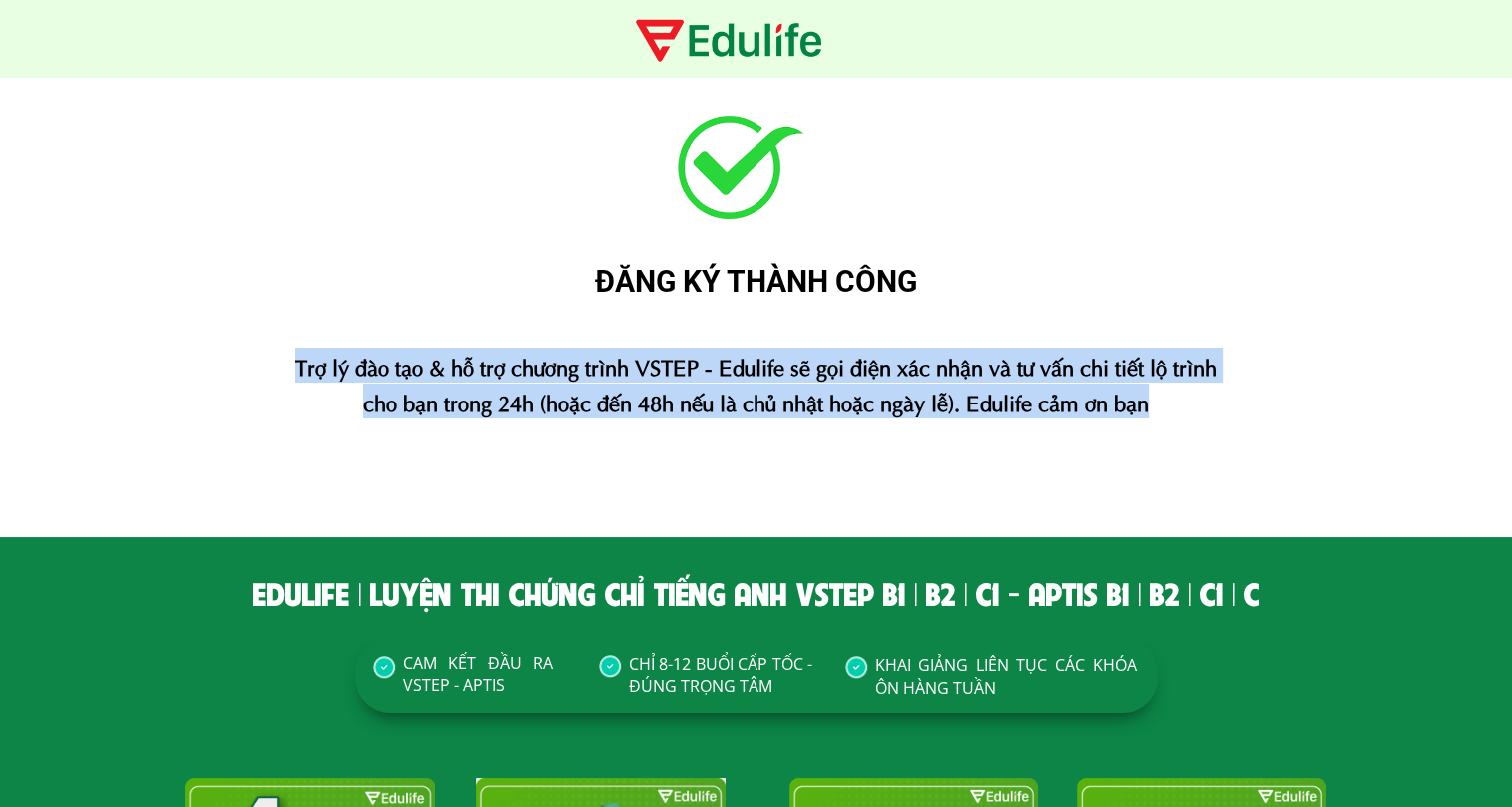 click on "Trợ lý đào tạo & hỗ trợ chương trình VSTEP - Edulife sẽ gọi điện xác nhận và tư vấn chi tiết lộ trình cho bạn trong 24h (hoặc đến 48h nếu là chủ nhật hoặc ngày lễ). Edulife cảm ơn bạn" at bounding box center (756, 383) 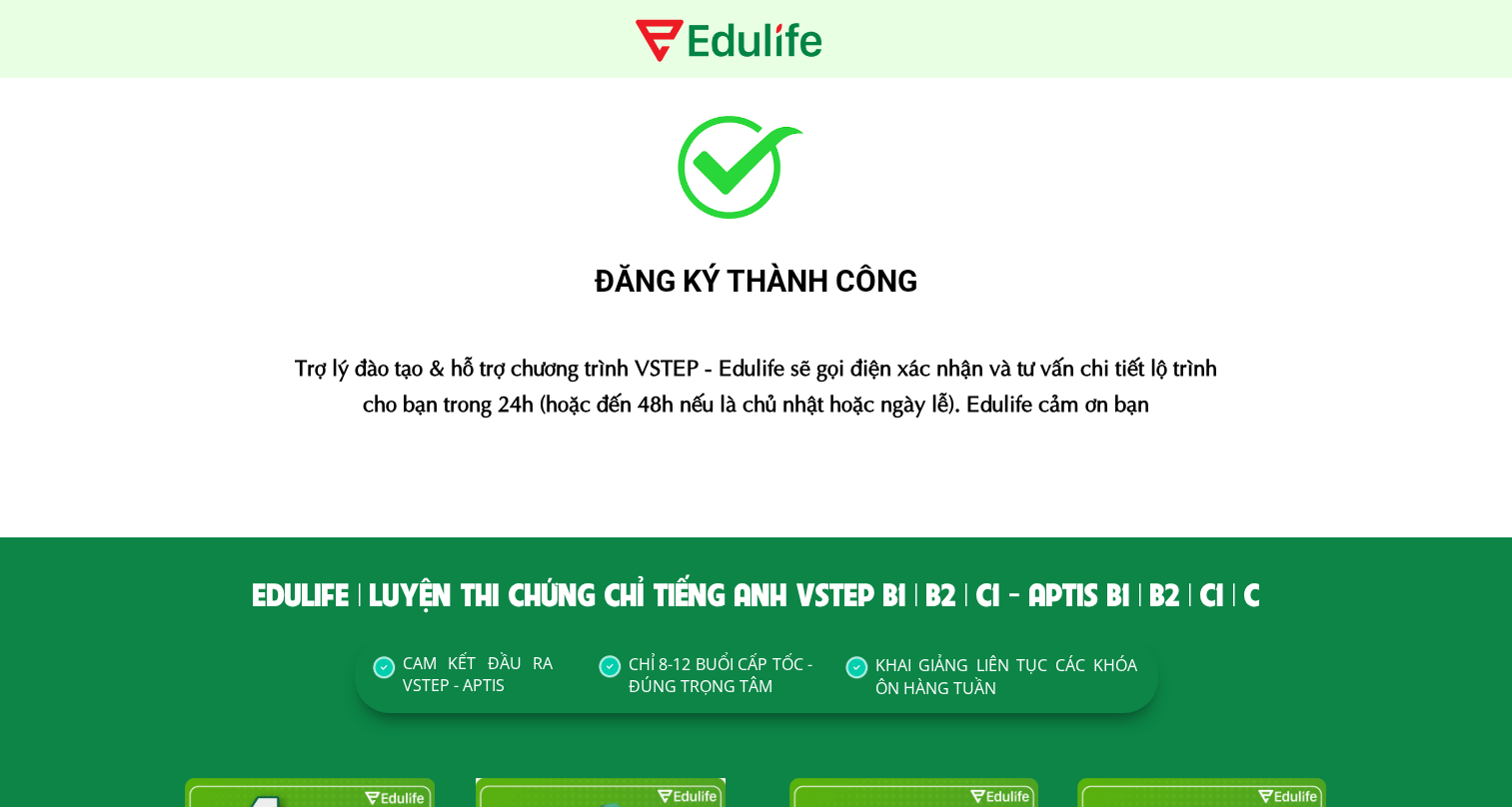 click on "Trợ lý đào tạo & hỗ trợ chương trình VSTEP - Edulife sẽ gọi điện xác nhận và tư vấn chi tiết lộ trình cho bạn trong 24h (hoặc đến 48h nếu là chủ nhật hoặc ngày lễ). Edulife cảm ơn bạn" at bounding box center (756, 383) 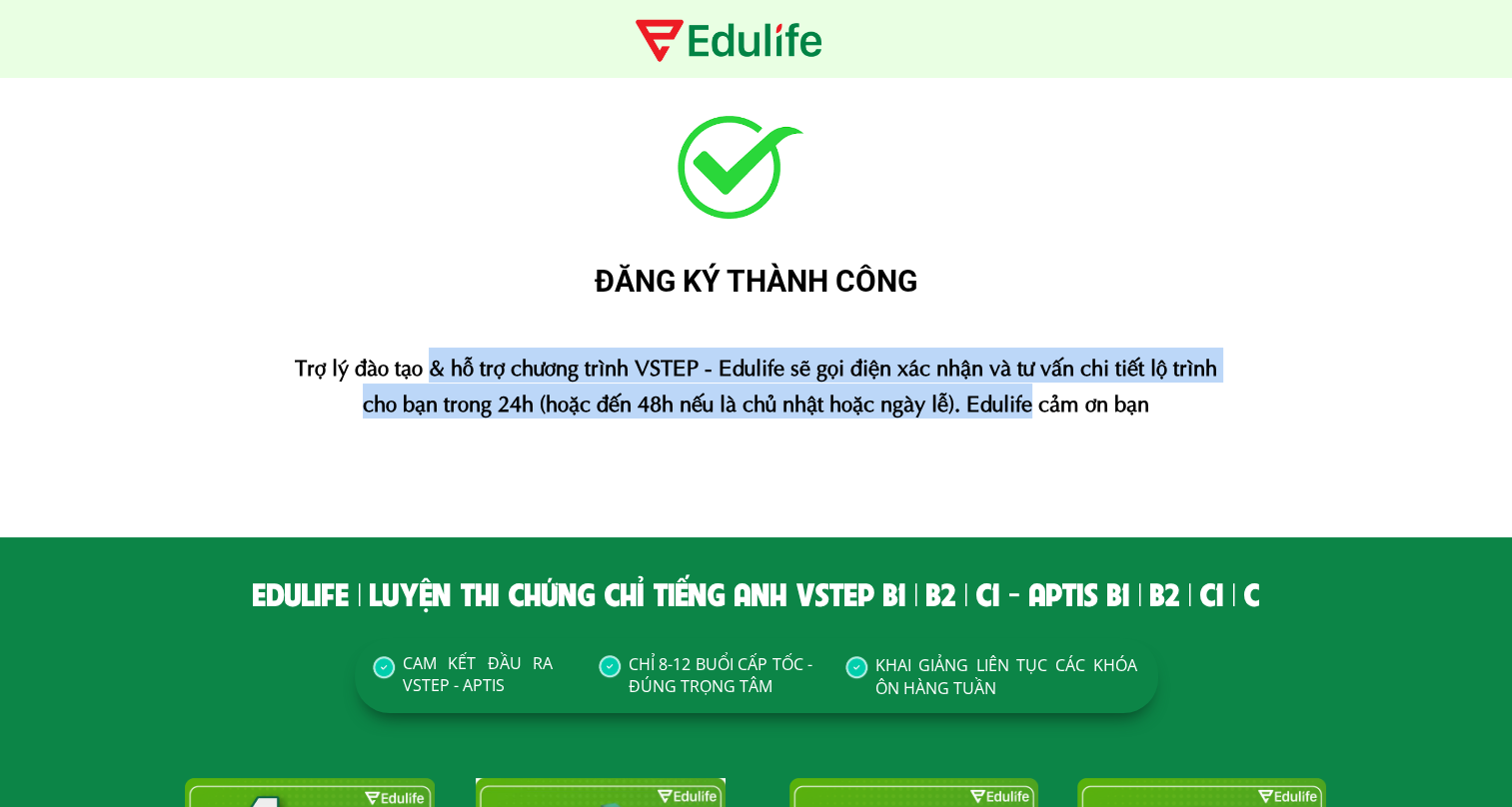 drag, startPoint x: 428, startPoint y: 365, endPoint x: 1021, endPoint y: 396, distance: 593.80973 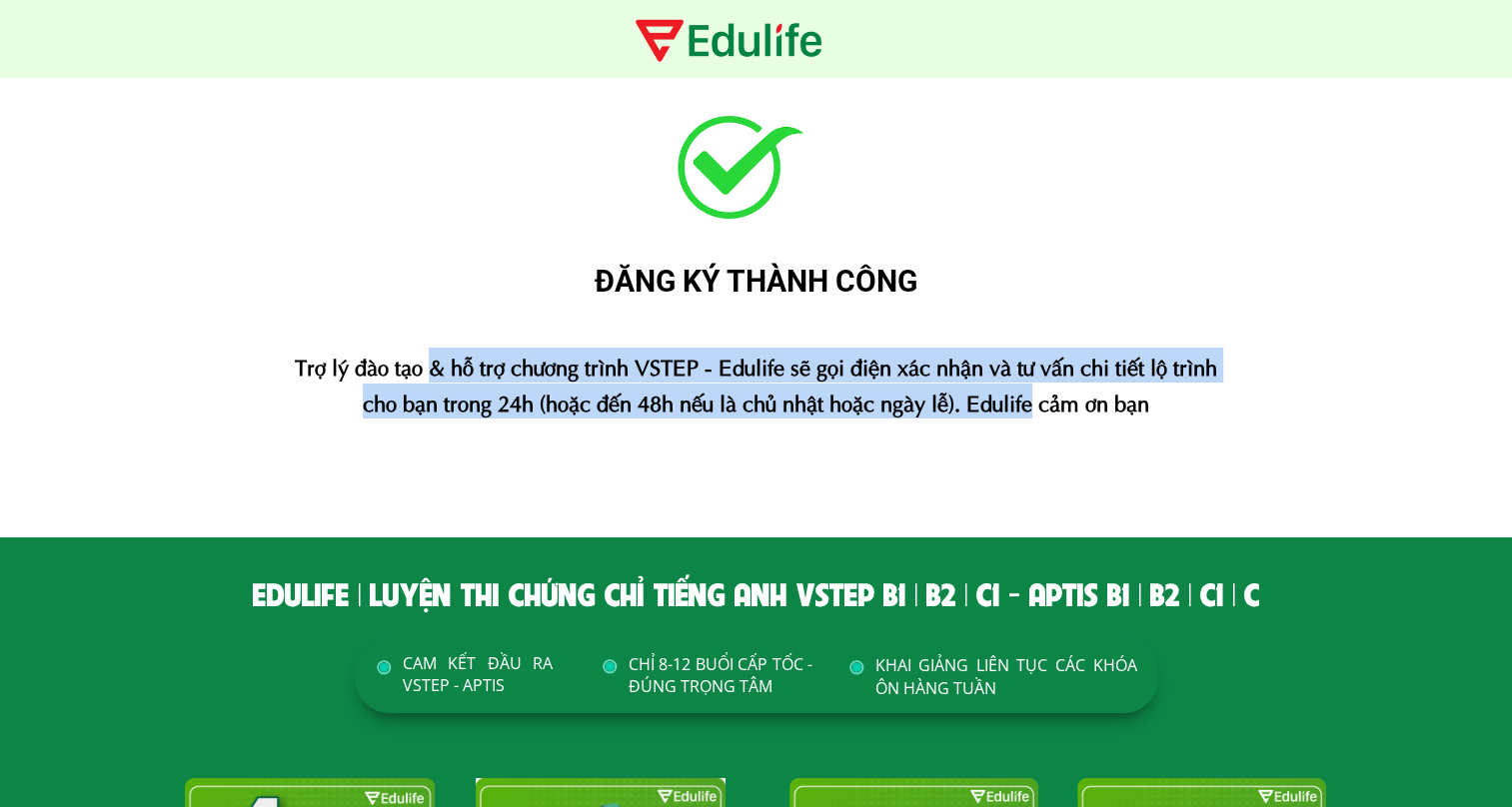 click on "Trợ lý đào tạo & hỗ trợ chương trình VSTEP - Edulife sẽ gọi điện xác nhận và tư vấn chi tiết lộ trình cho bạn trong 24h (hoặc đến 48h nếu là chủ nhật hoặc ngày lễ). Edulife cảm ơn bạn" at bounding box center (756, 383) 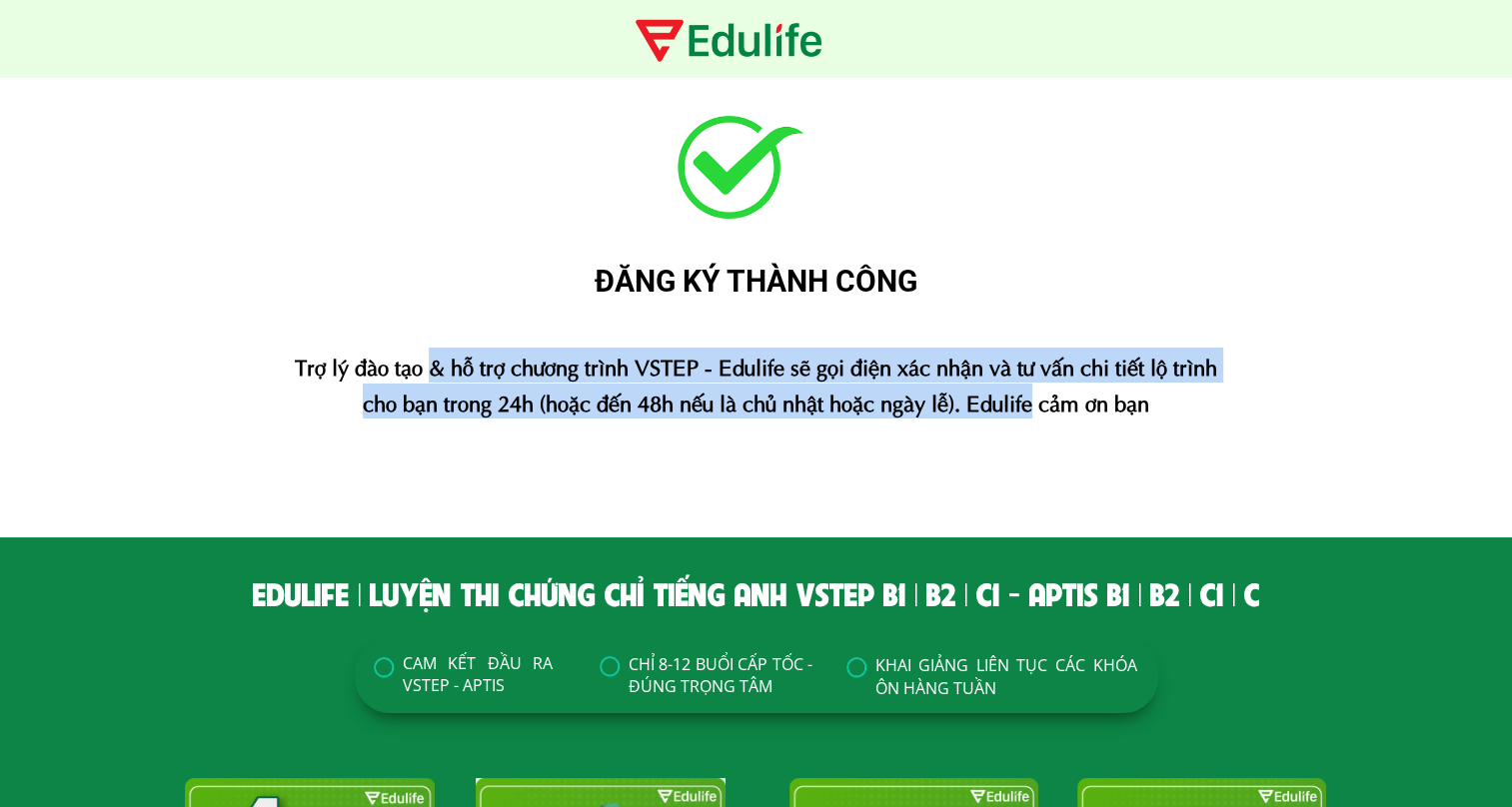 drag, startPoint x: 1021, startPoint y: 396, endPoint x: 1011, endPoint y: 410, distance: 17.204651 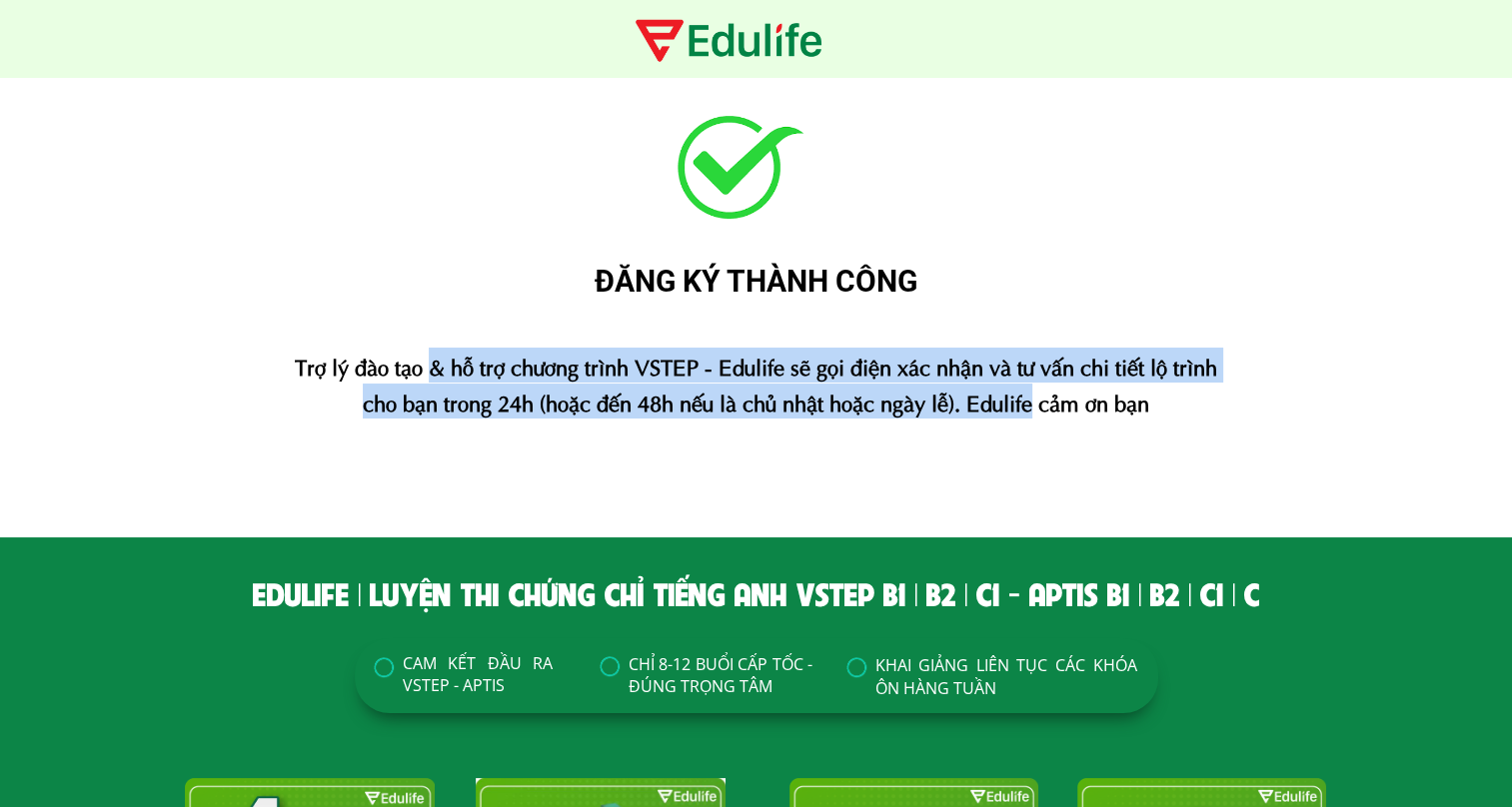 click on "Trợ lý đào tạo & hỗ trợ chương trình VSTEP - Edulife sẽ gọi điện xác nhận và tư vấn chi tiết lộ trình cho bạn trong 24h (hoặc đến 48h nếu là chủ nhật hoặc ngày lễ). Edulife cảm ơn bạn" at bounding box center (756, 383) 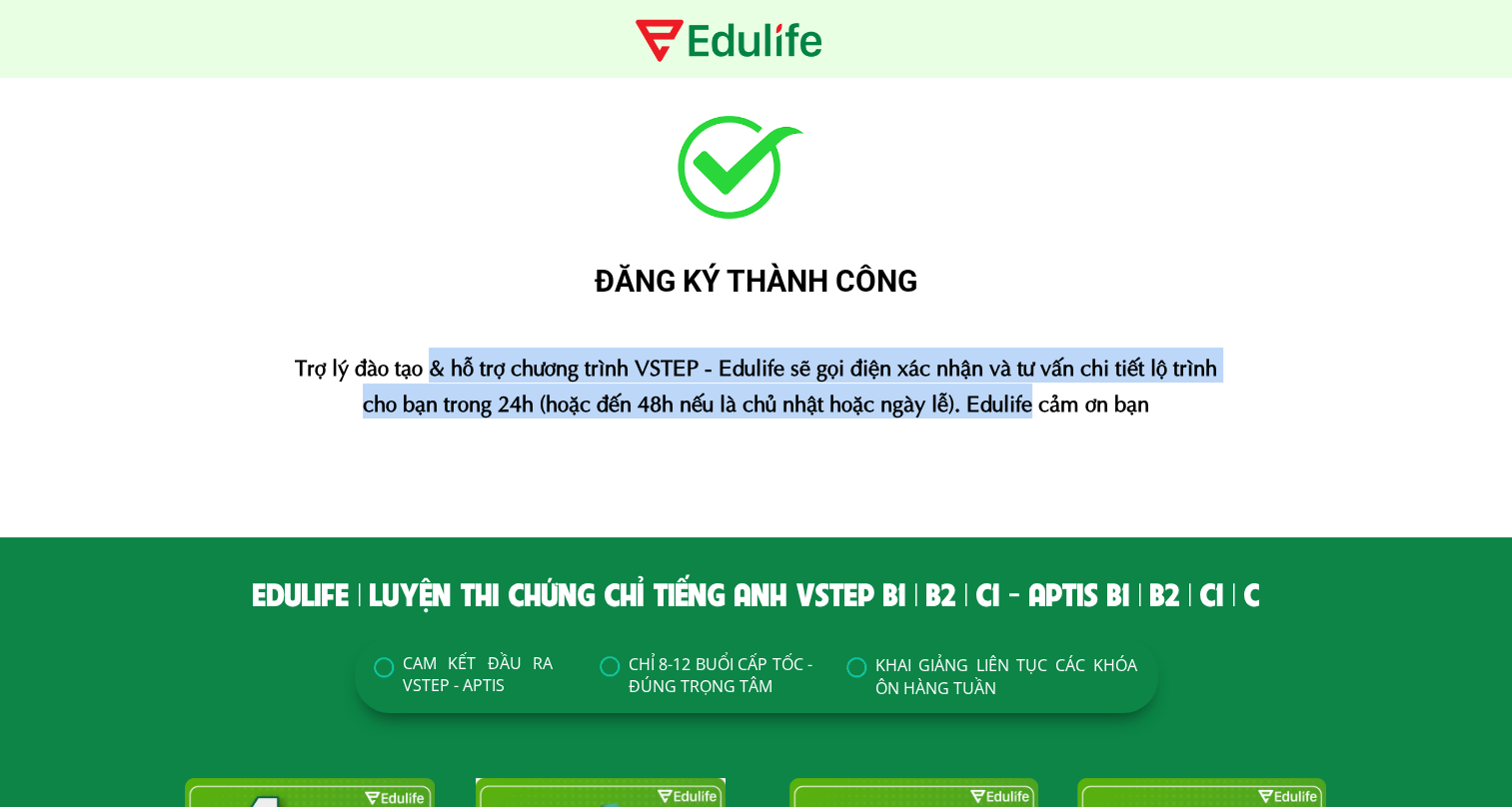 click on "Trợ lý đào tạo & hỗ trợ chương trình VSTEP - Edulife sẽ gọi điện xác nhận và tư vấn chi tiết lộ trình cho bạn trong 24h (hoặc đến 48h nếu là chủ nhật hoặc ngày lễ). Edulife cảm ơn bạn" at bounding box center (756, 383) 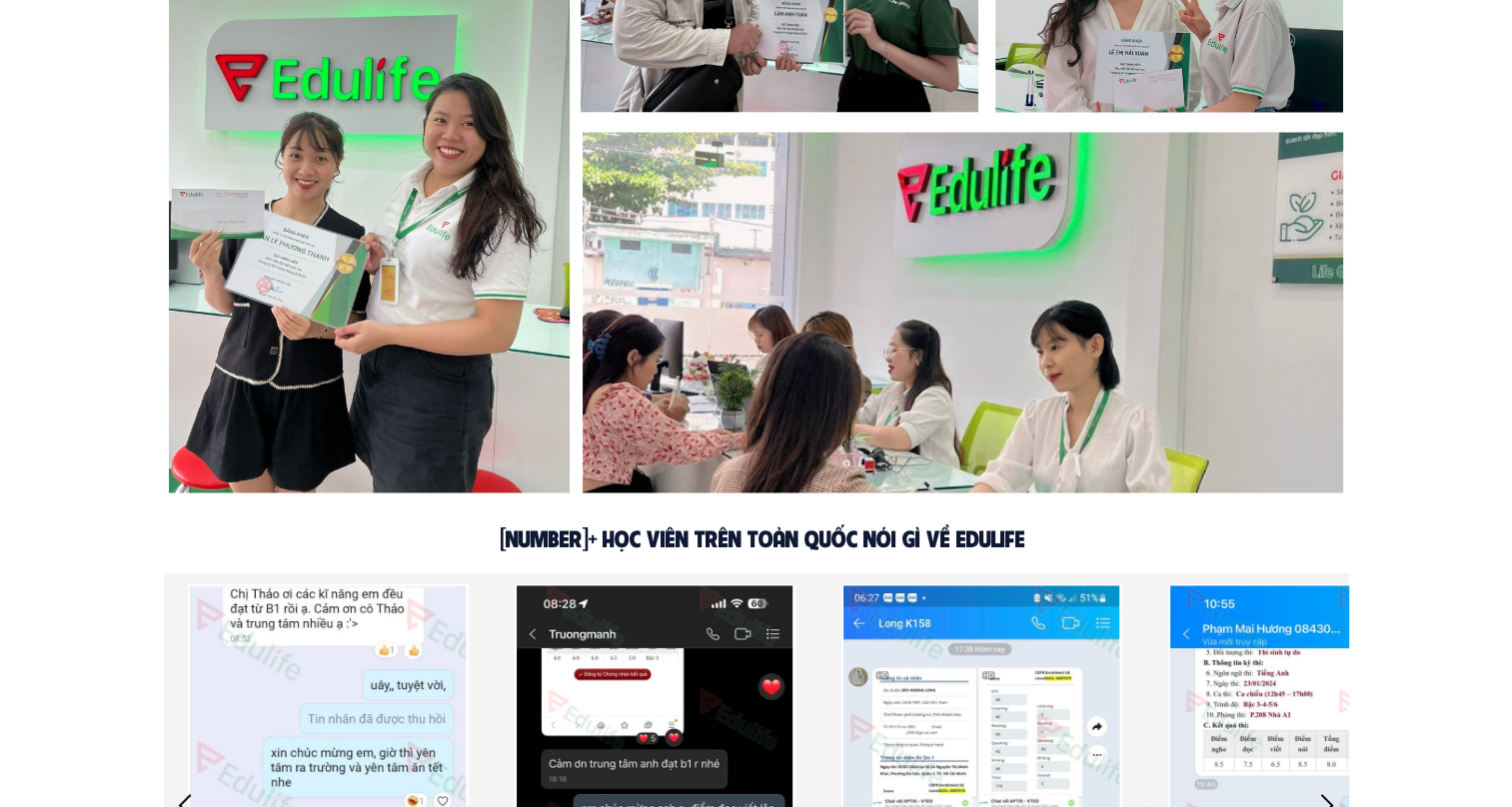 scroll, scrollTop: 3396, scrollLeft: 0, axis: vertical 